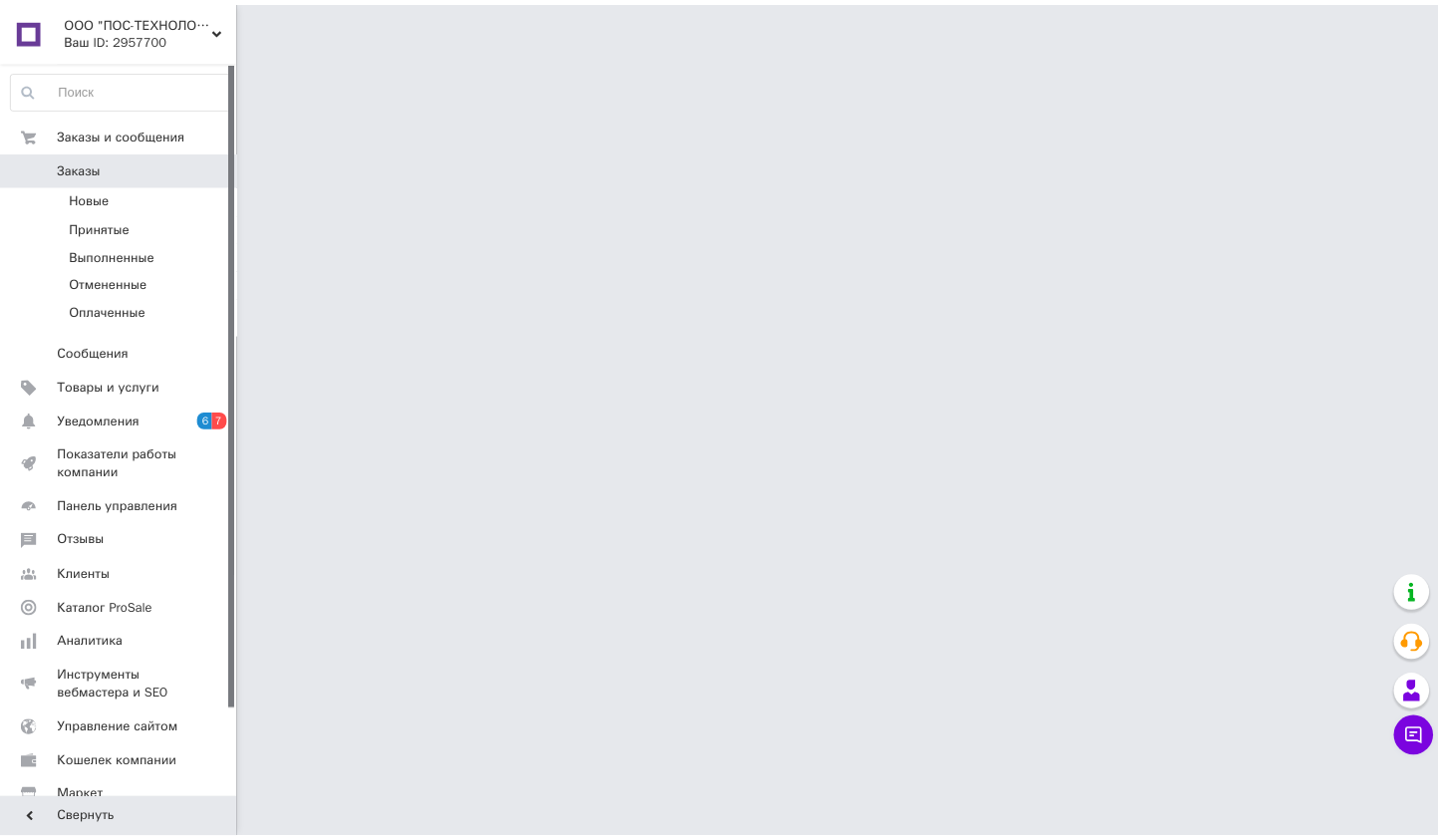 scroll, scrollTop: 0, scrollLeft: 0, axis: both 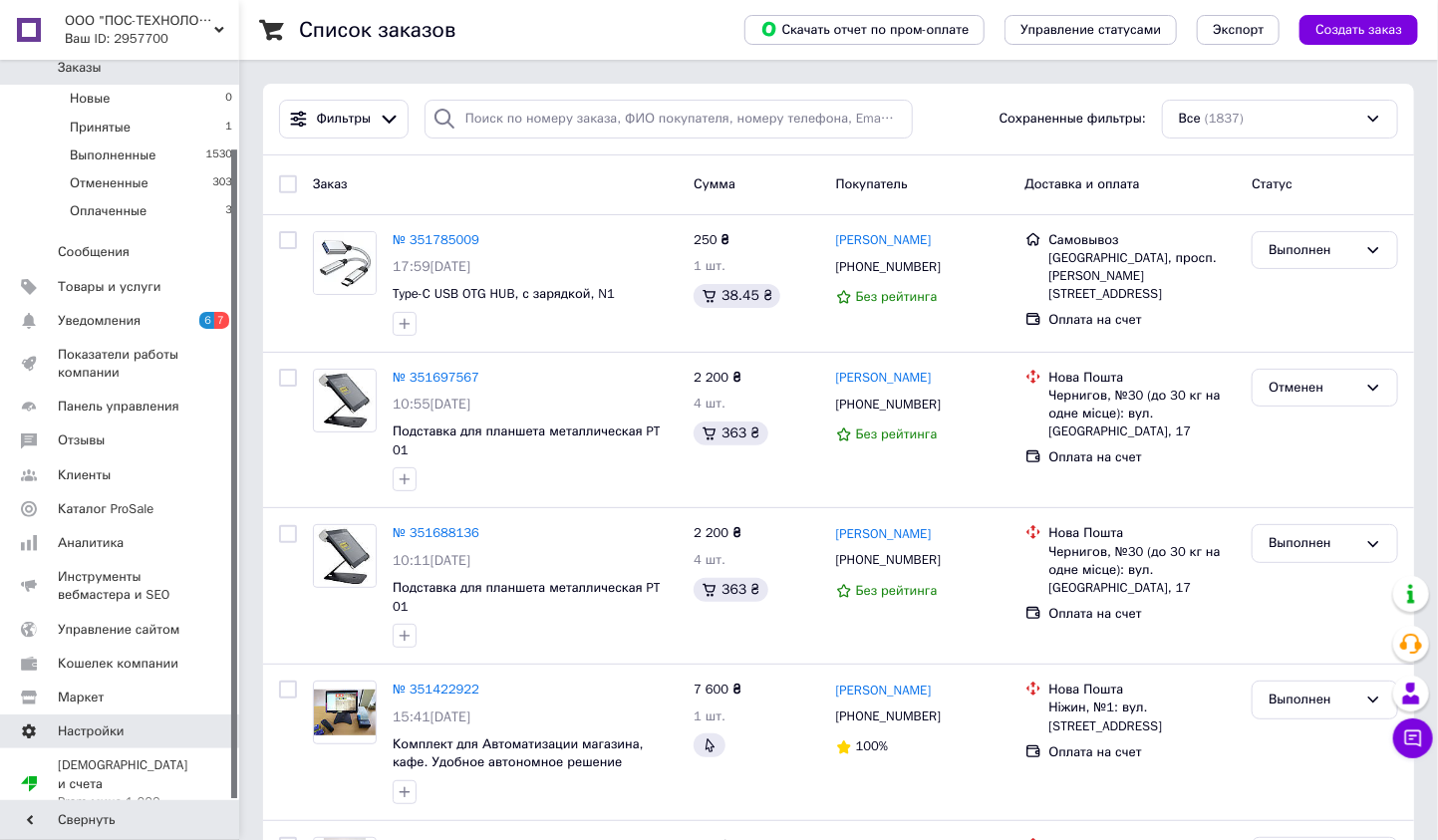 click on "Кошелек компании" at bounding box center (118, 664) 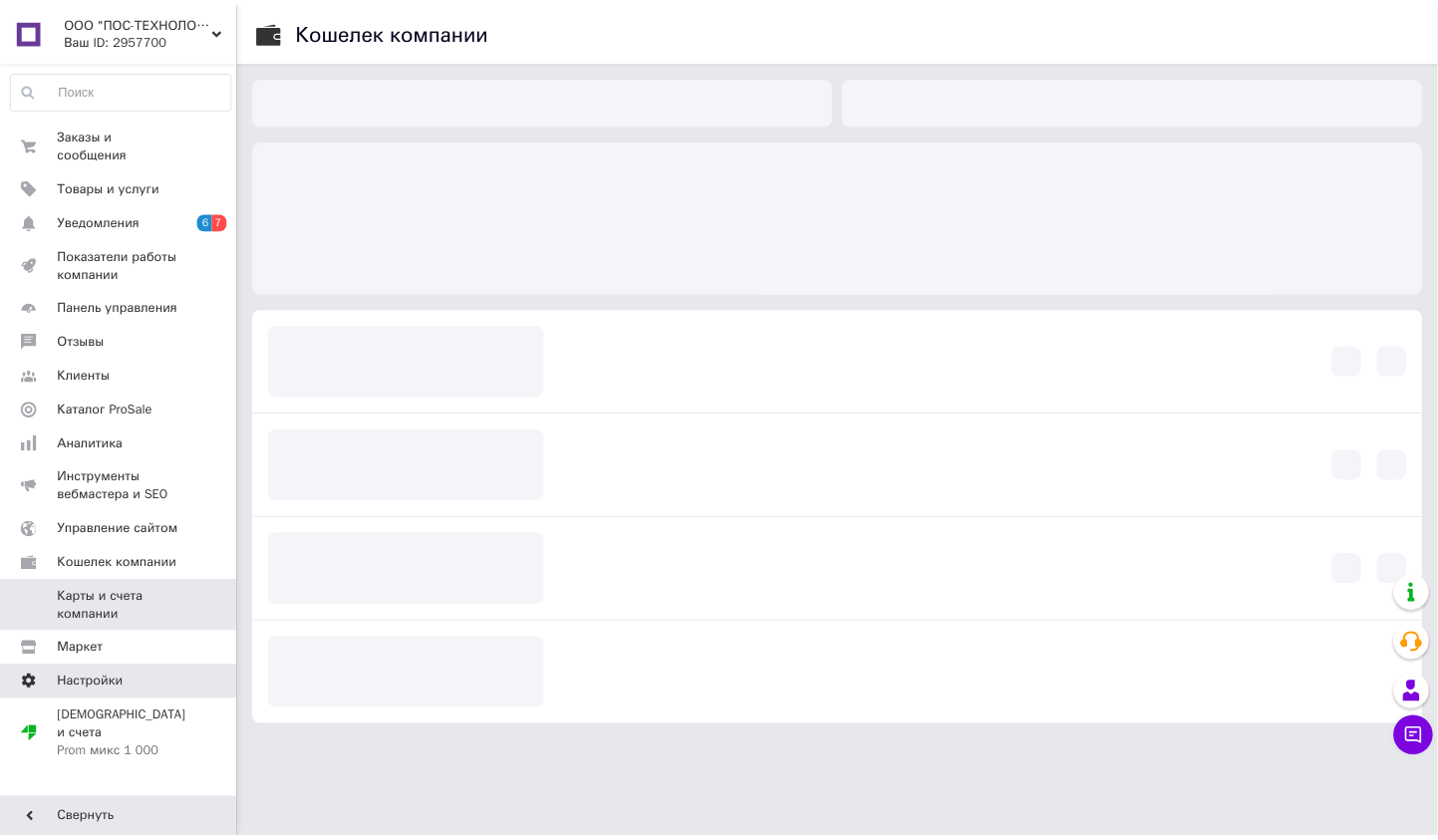 scroll, scrollTop: 0, scrollLeft: 0, axis: both 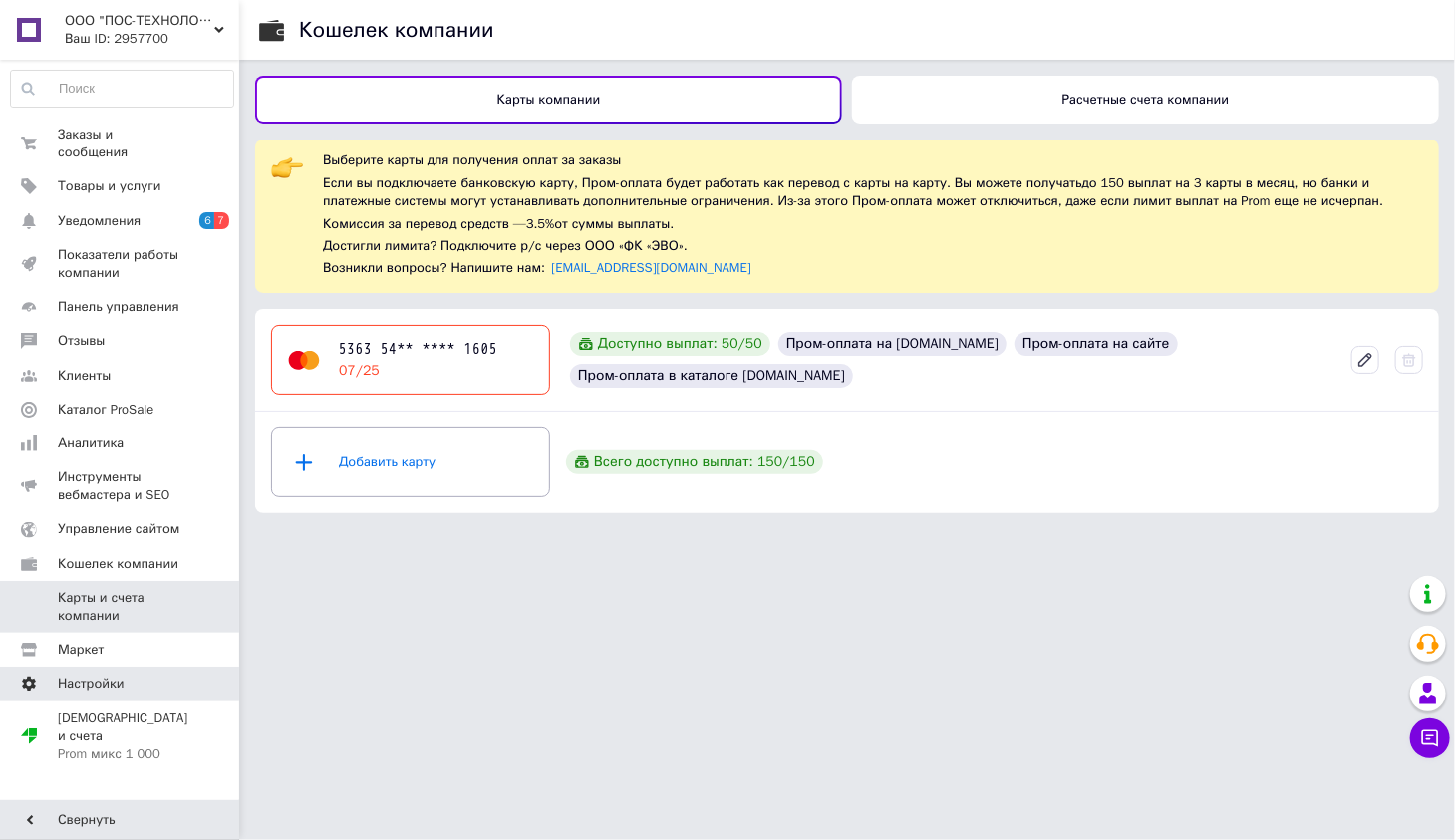 click on "Настройки" at bounding box center [122, 684] 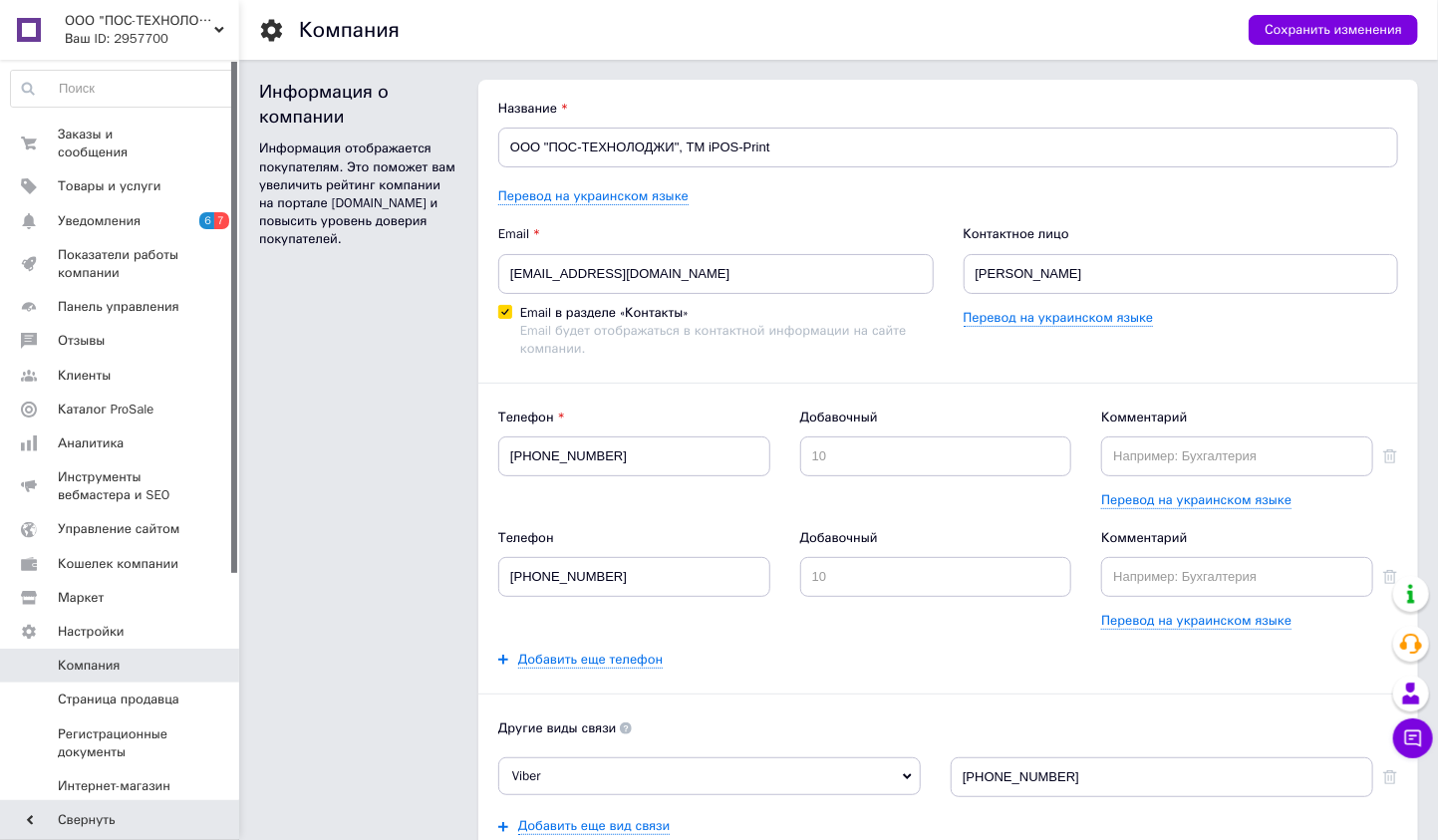 scroll, scrollTop: 0, scrollLeft: 0, axis: both 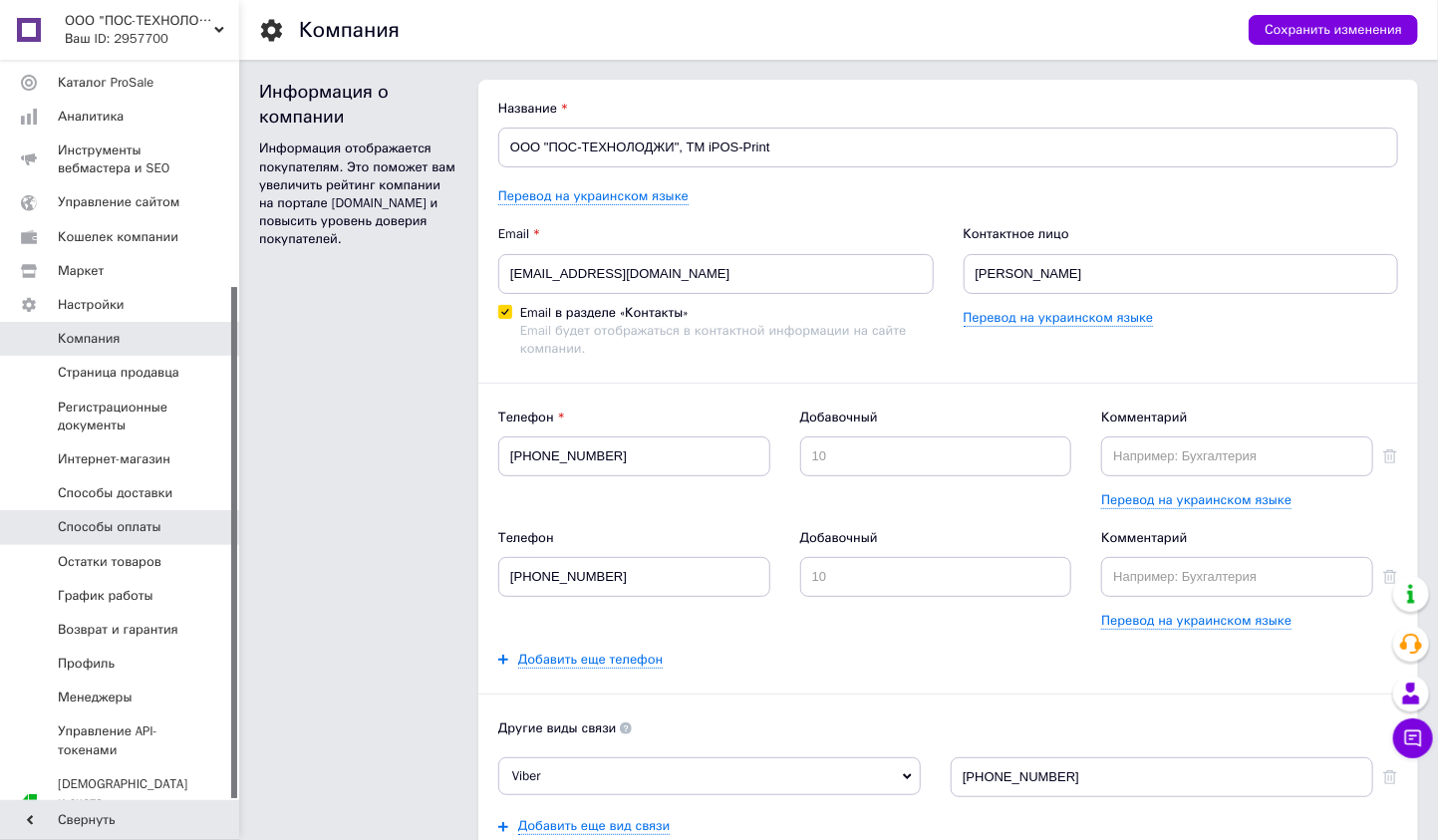 click on "Способы оплаты" at bounding box center (110, 527) 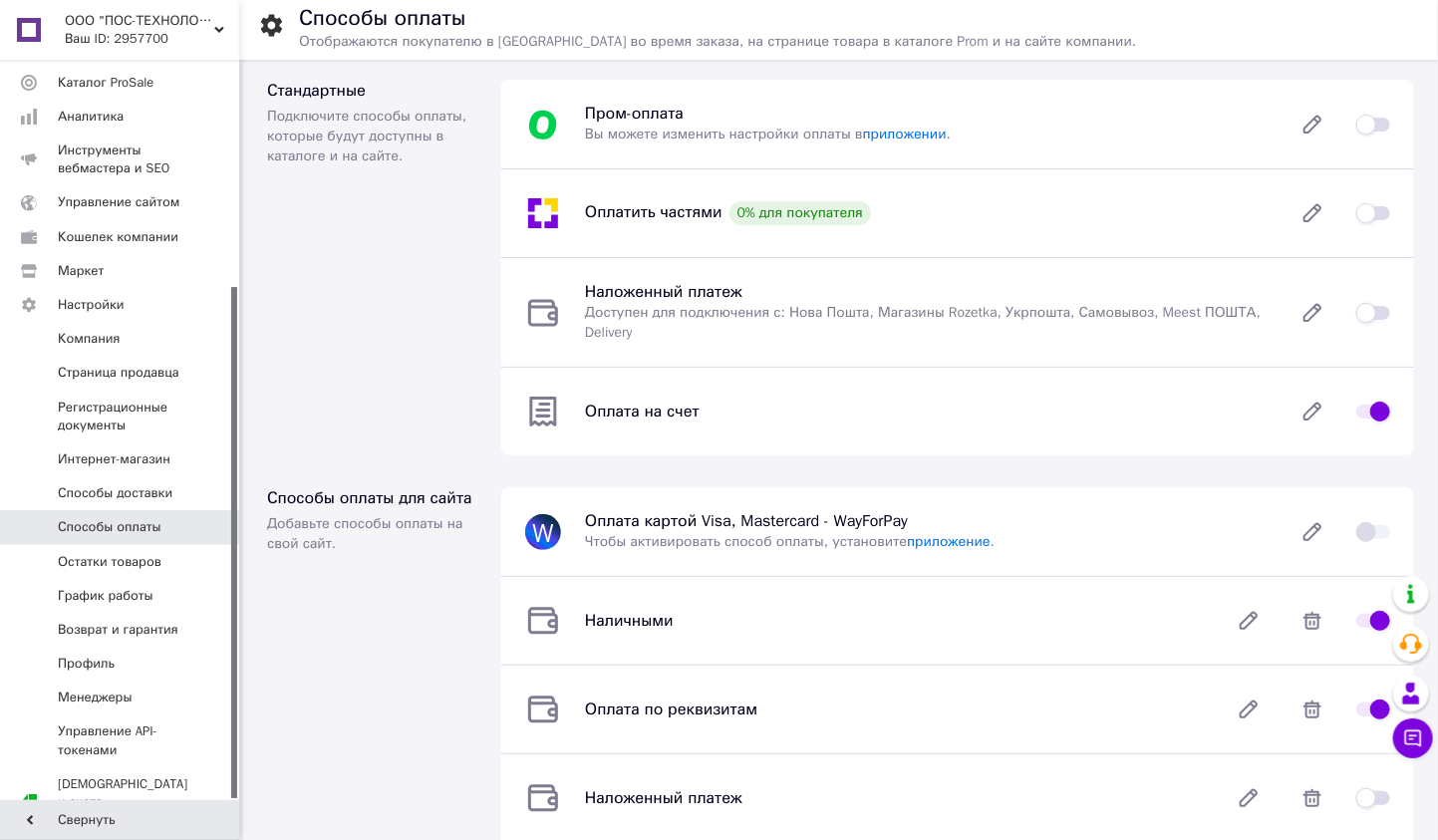 click at bounding box center [1373, 313] 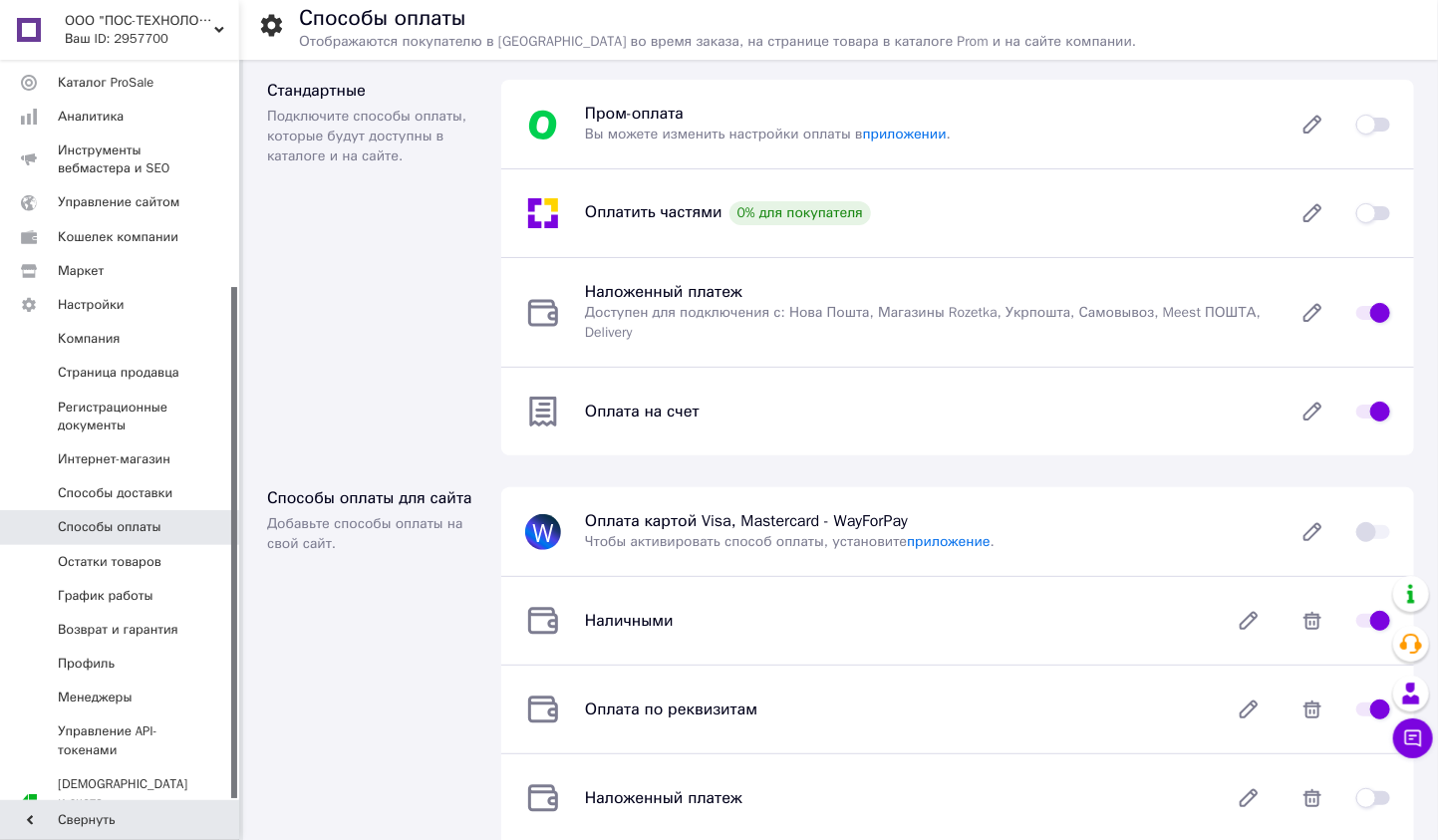 checkbox on "true" 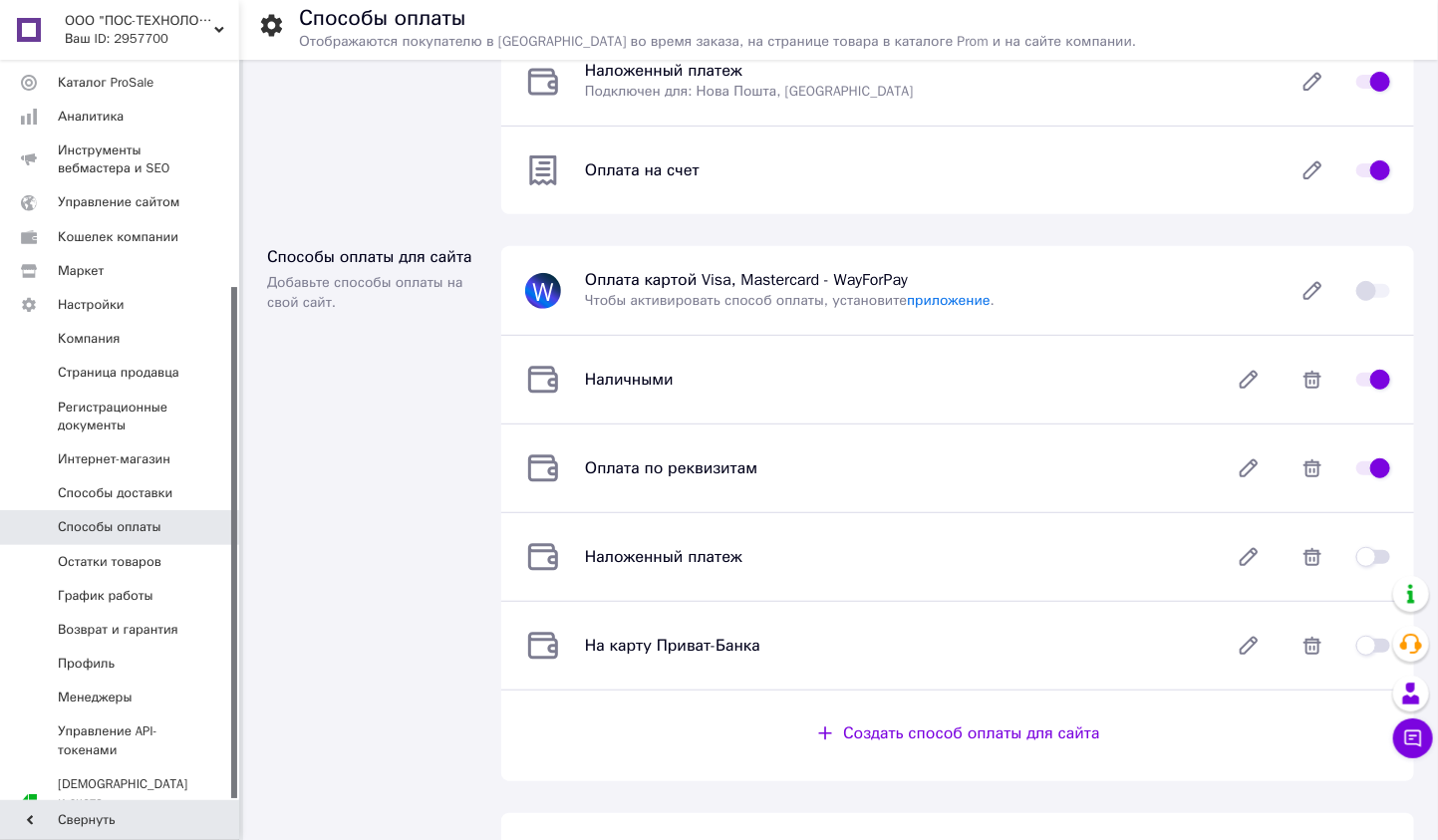 scroll, scrollTop: 0, scrollLeft: 0, axis: both 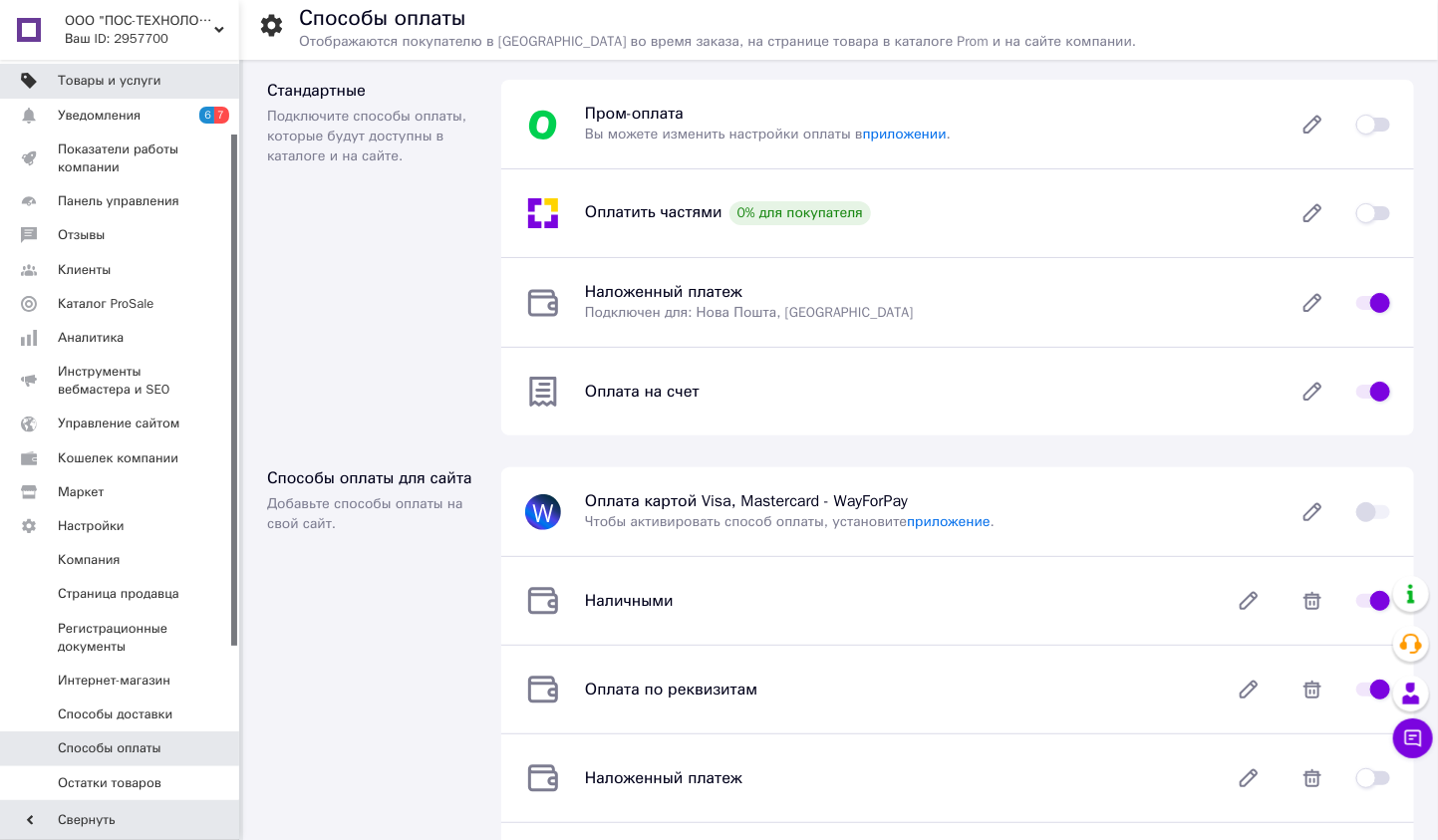 click on "Товары и услуги" at bounding box center [110, 81] 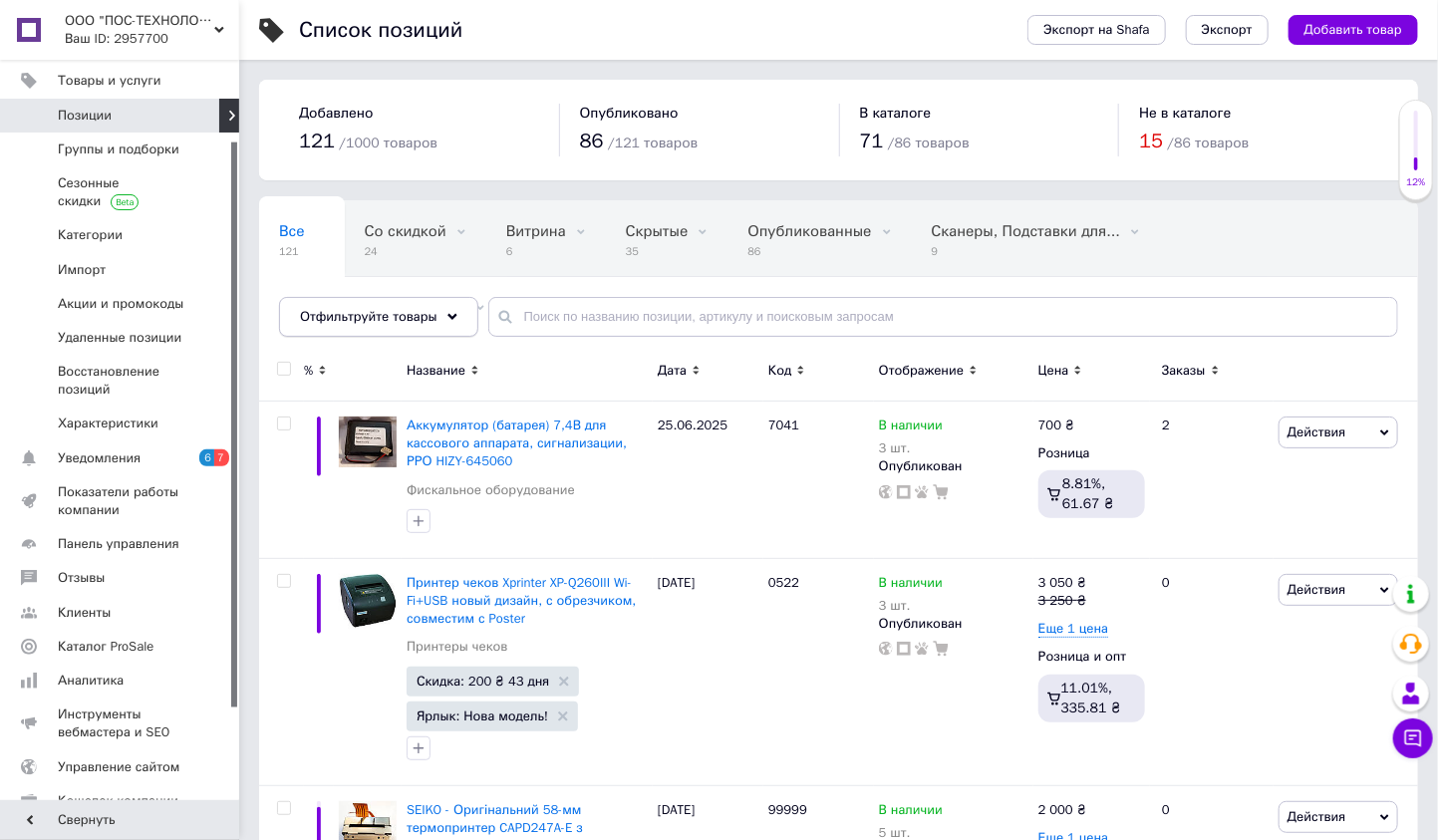 click on "Отфильтруйте товары" at bounding box center (369, 316) 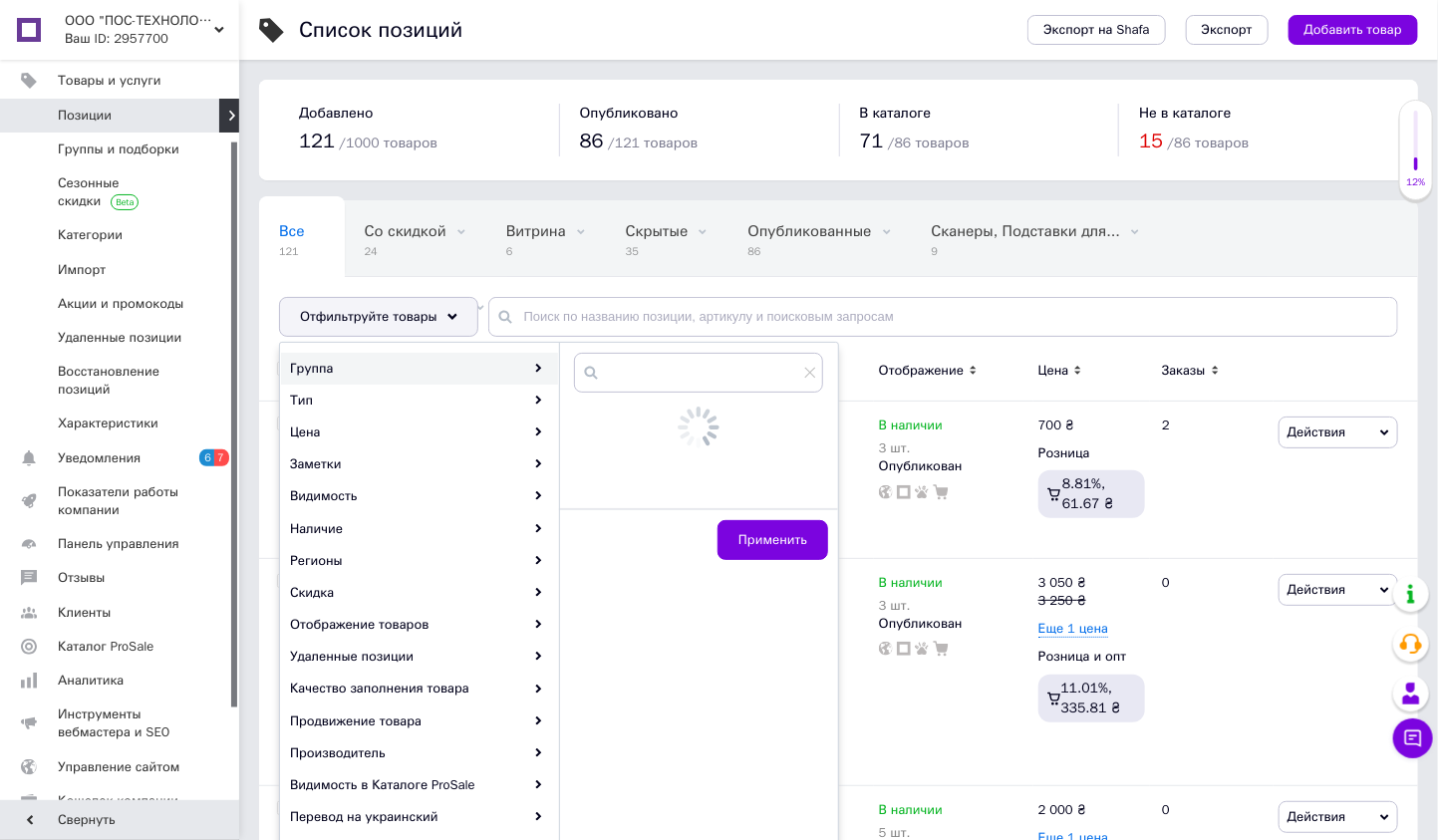click on "Группа" at bounding box center (420, 369) 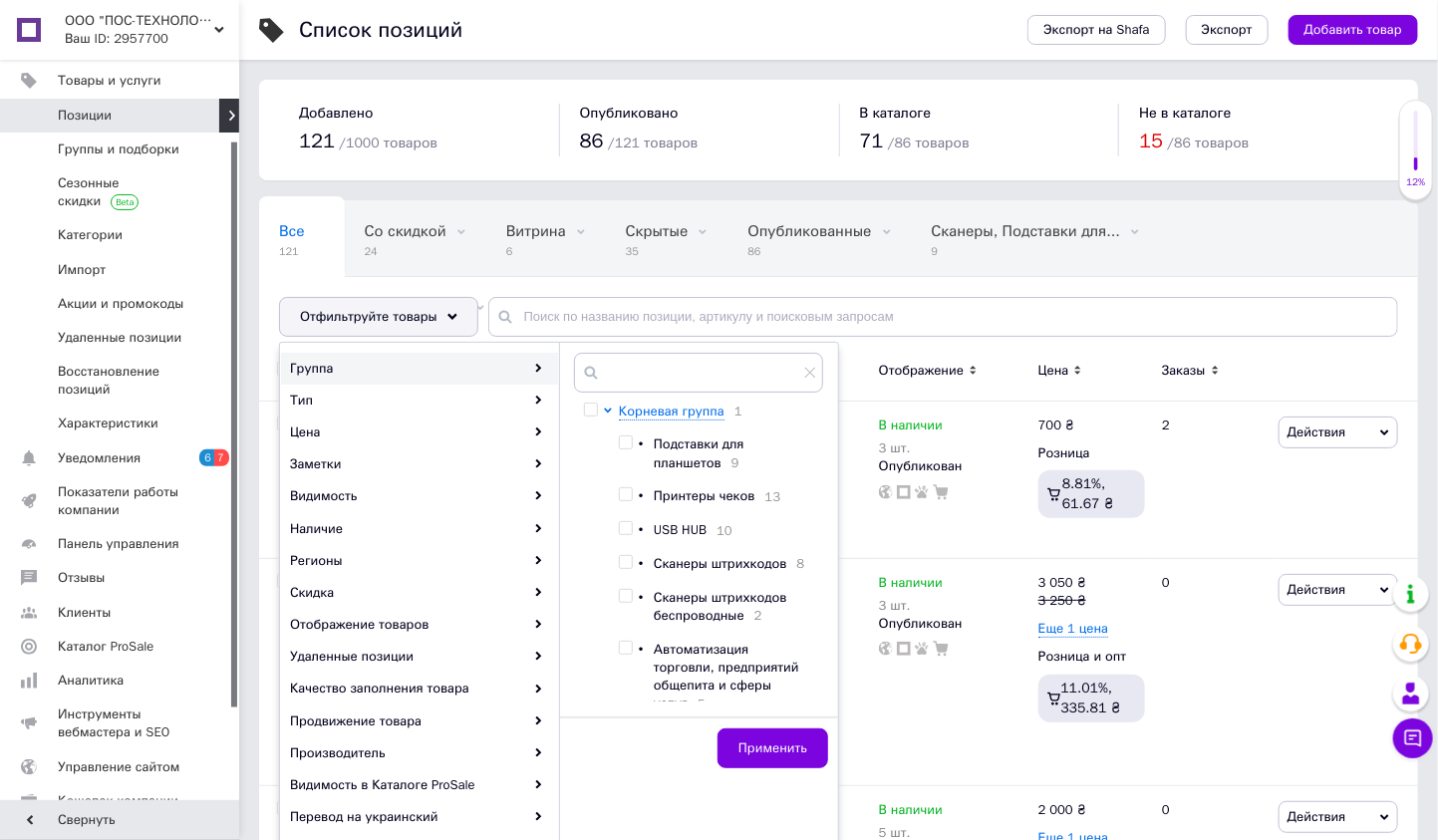 click at bounding box center (625, 596) 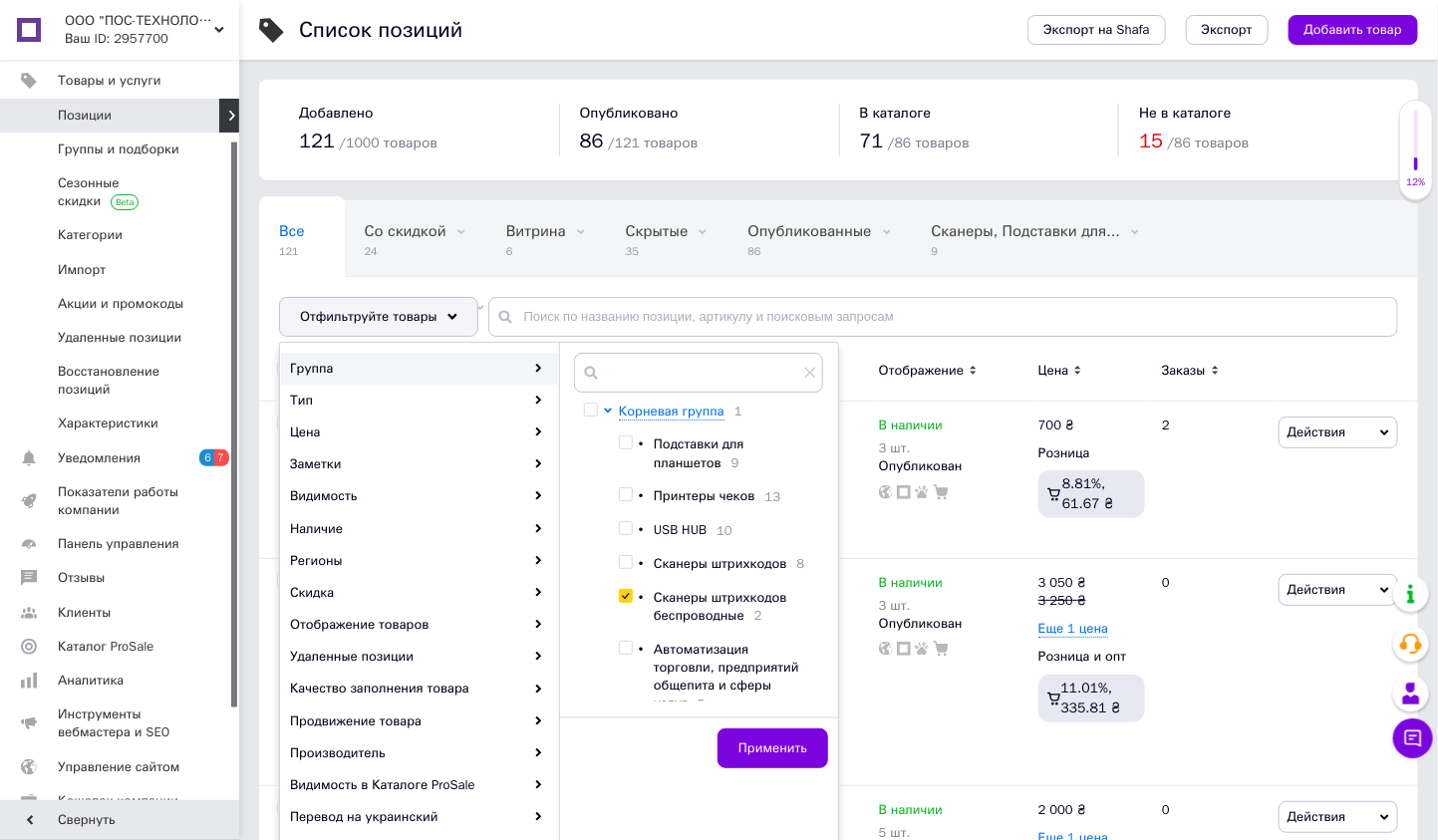 checkbox on "true" 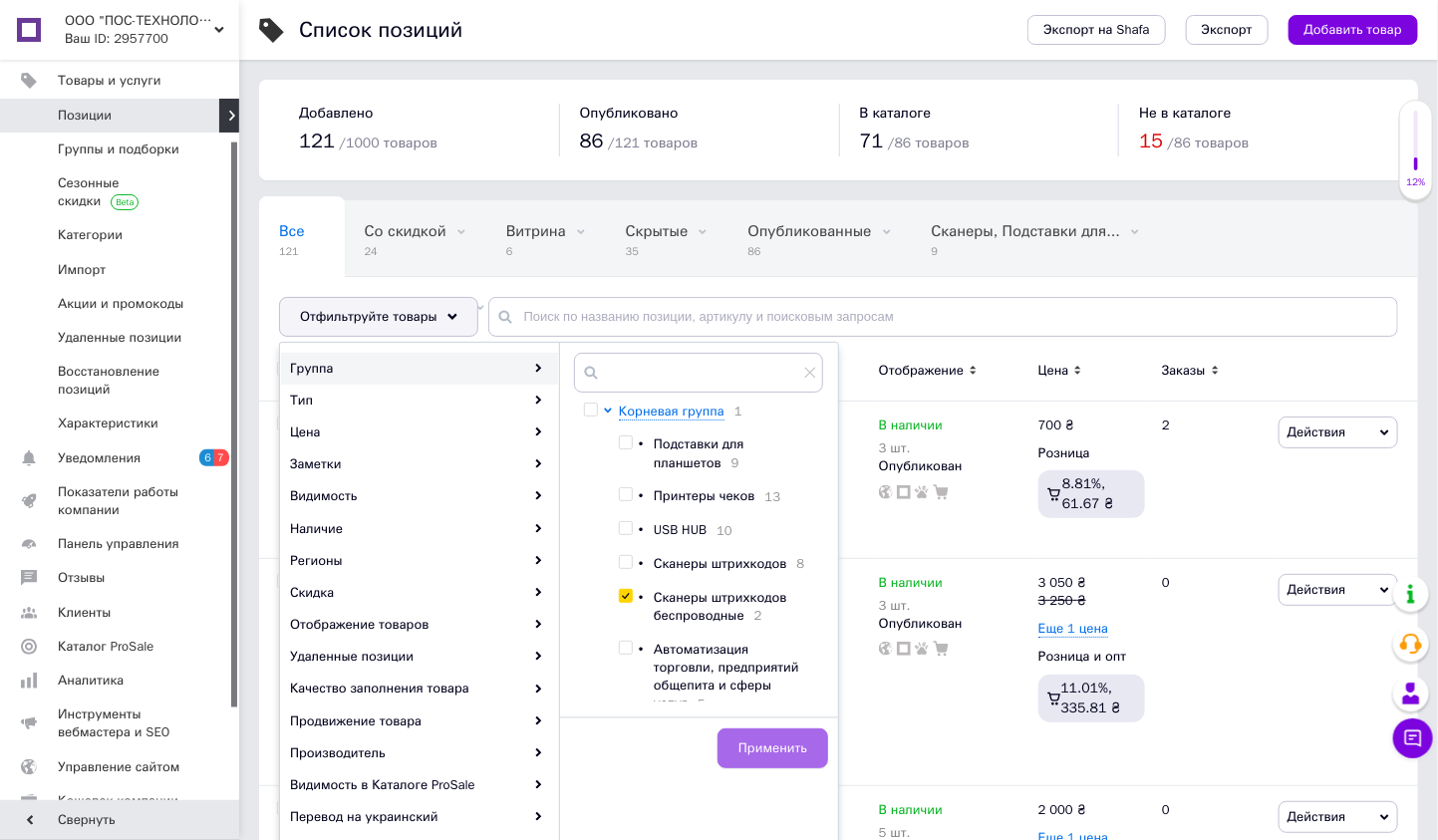 click on "Применить" at bounding box center (772, 748) 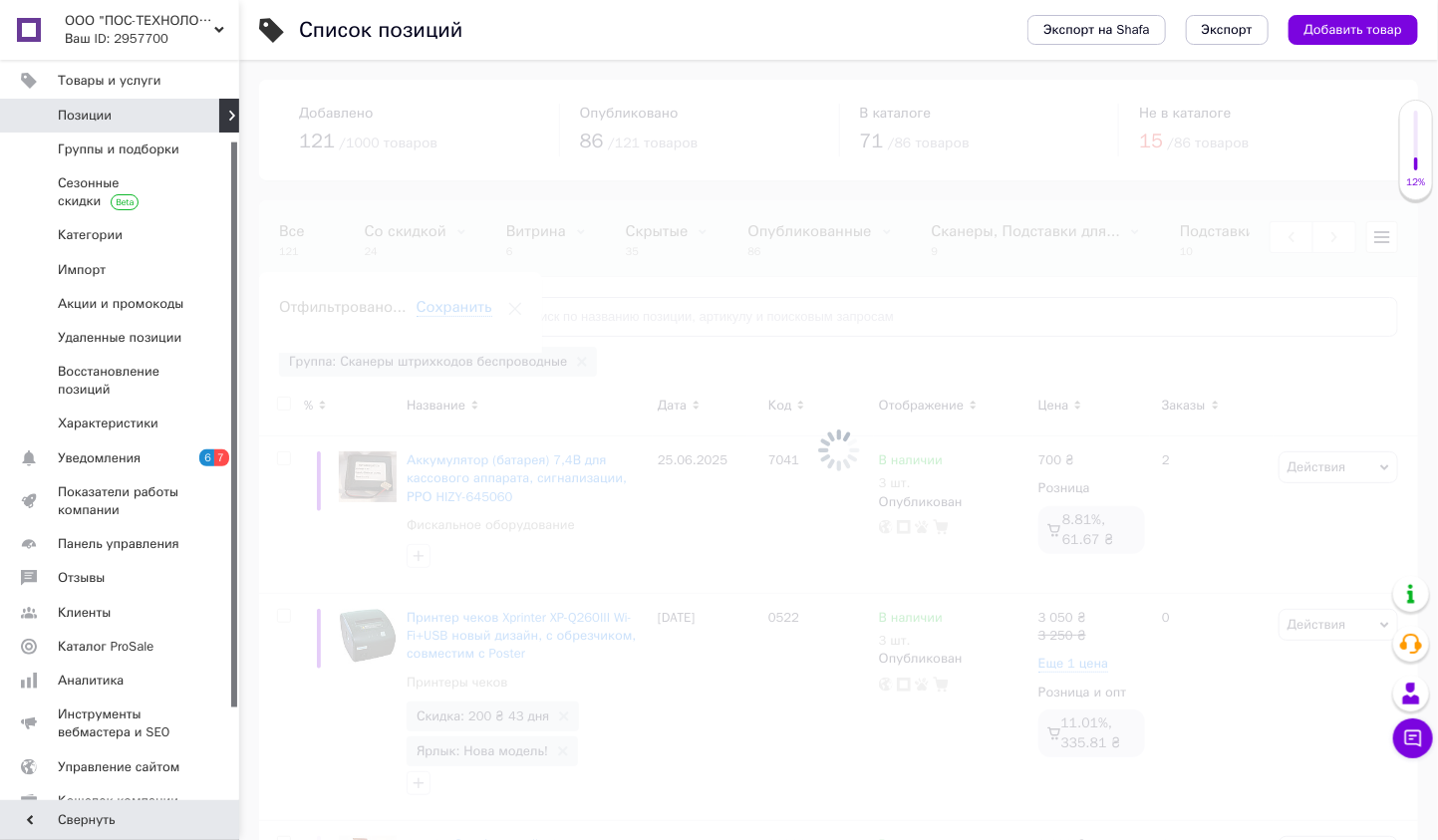 scroll, scrollTop: 0, scrollLeft: 407, axis: horizontal 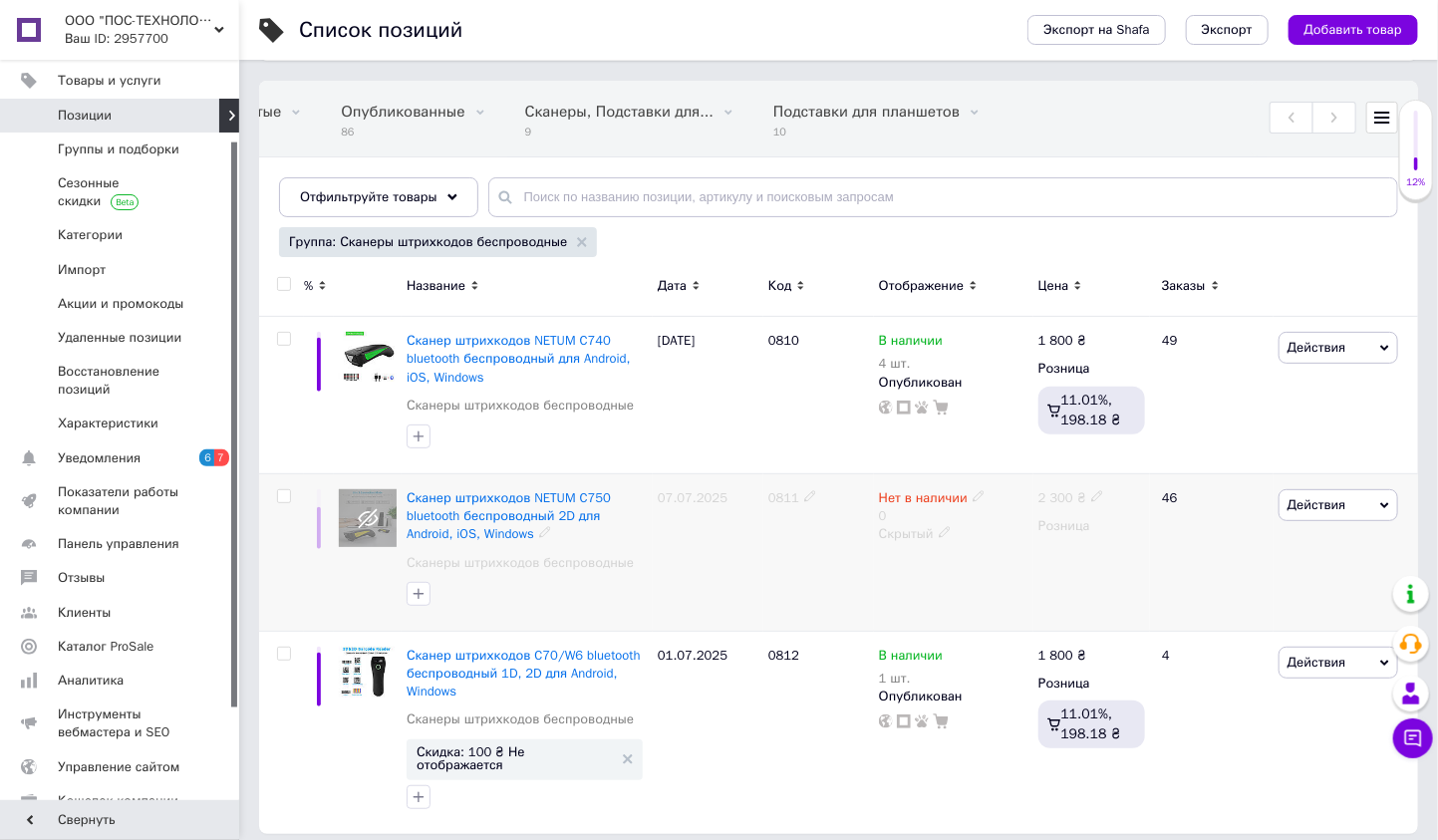 click on "Действия" at bounding box center [1338, 505] 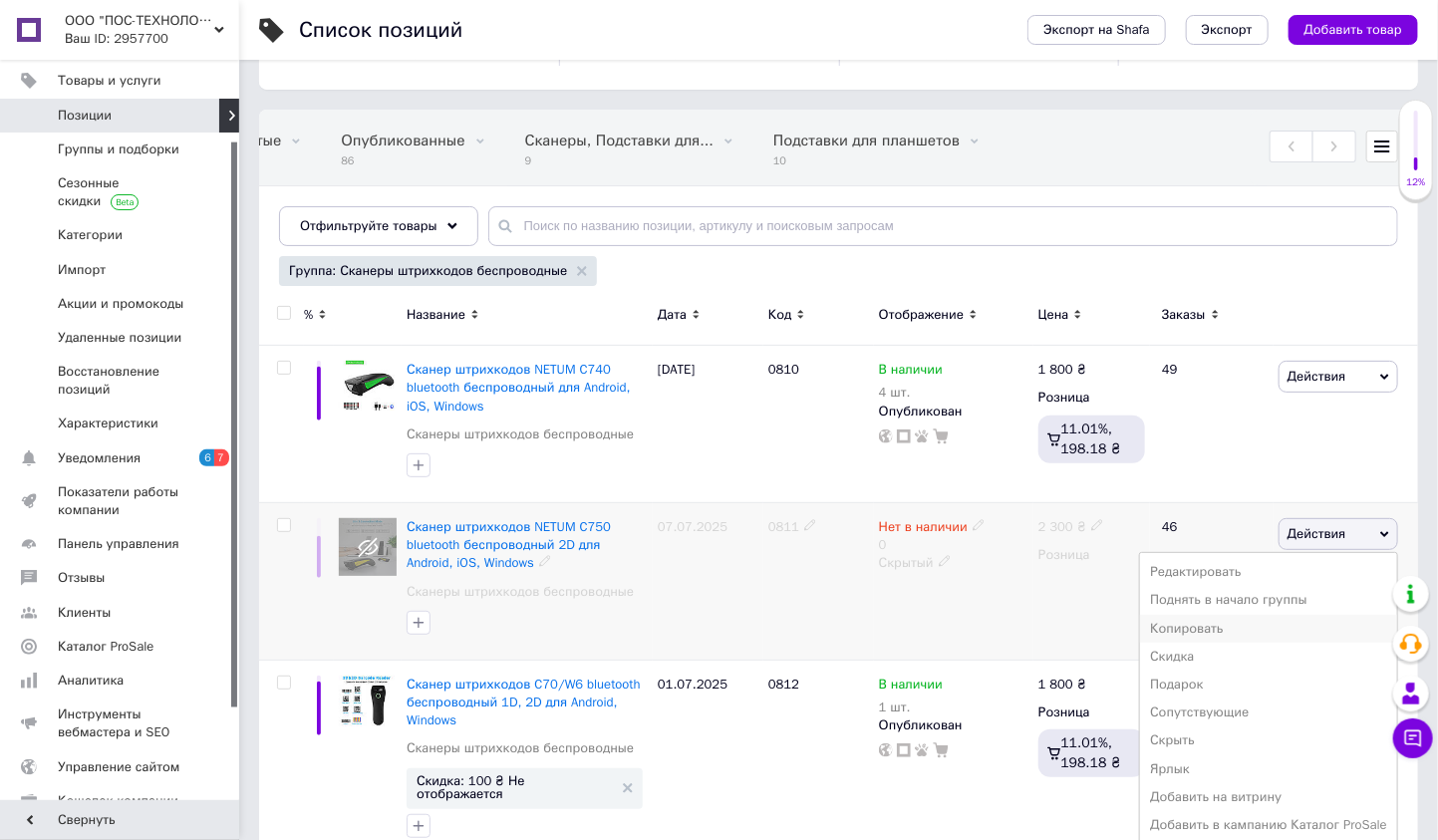 scroll, scrollTop: 120, scrollLeft: 0, axis: vertical 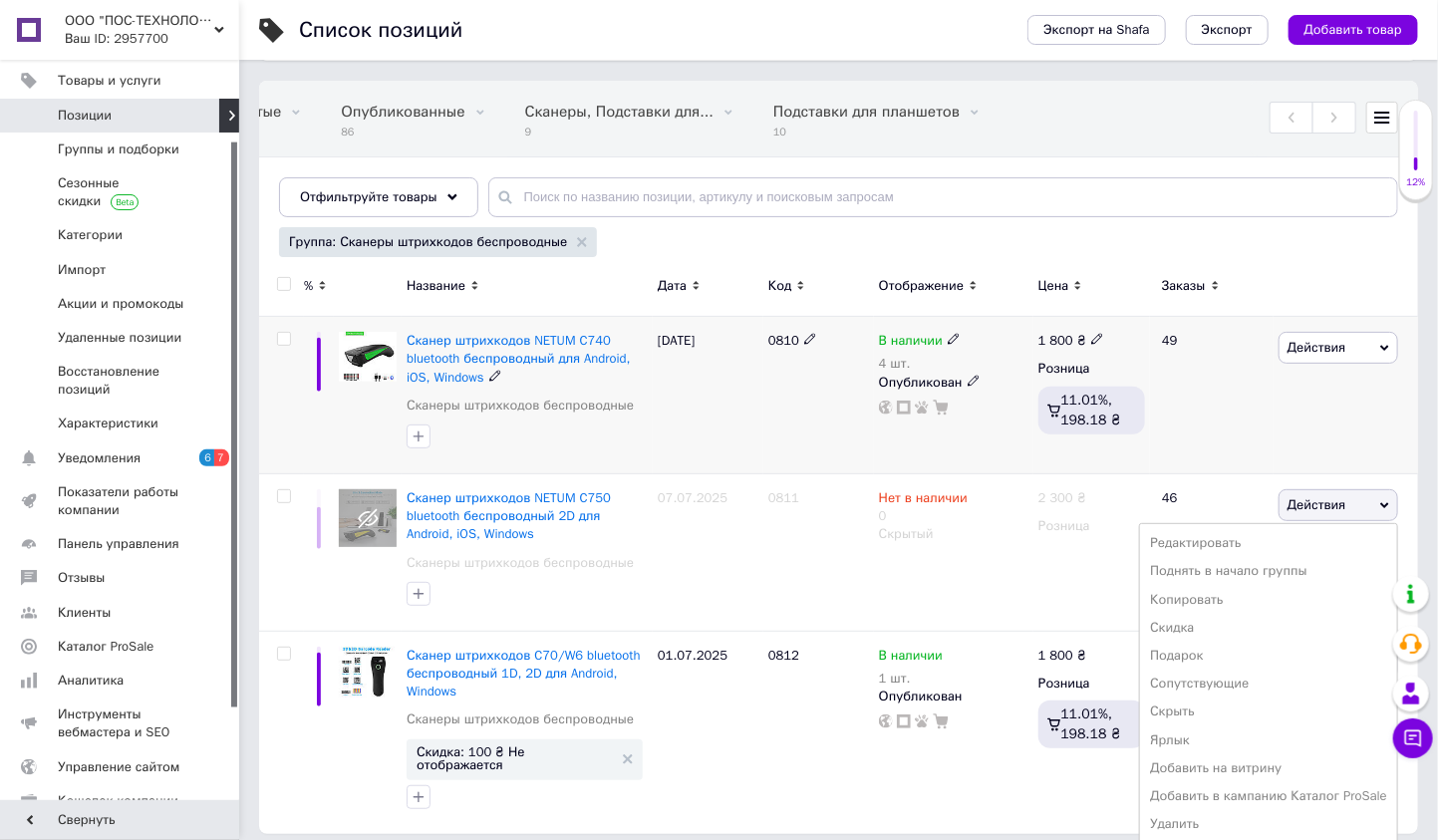 click on "49" at bounding box center [1212, 396] 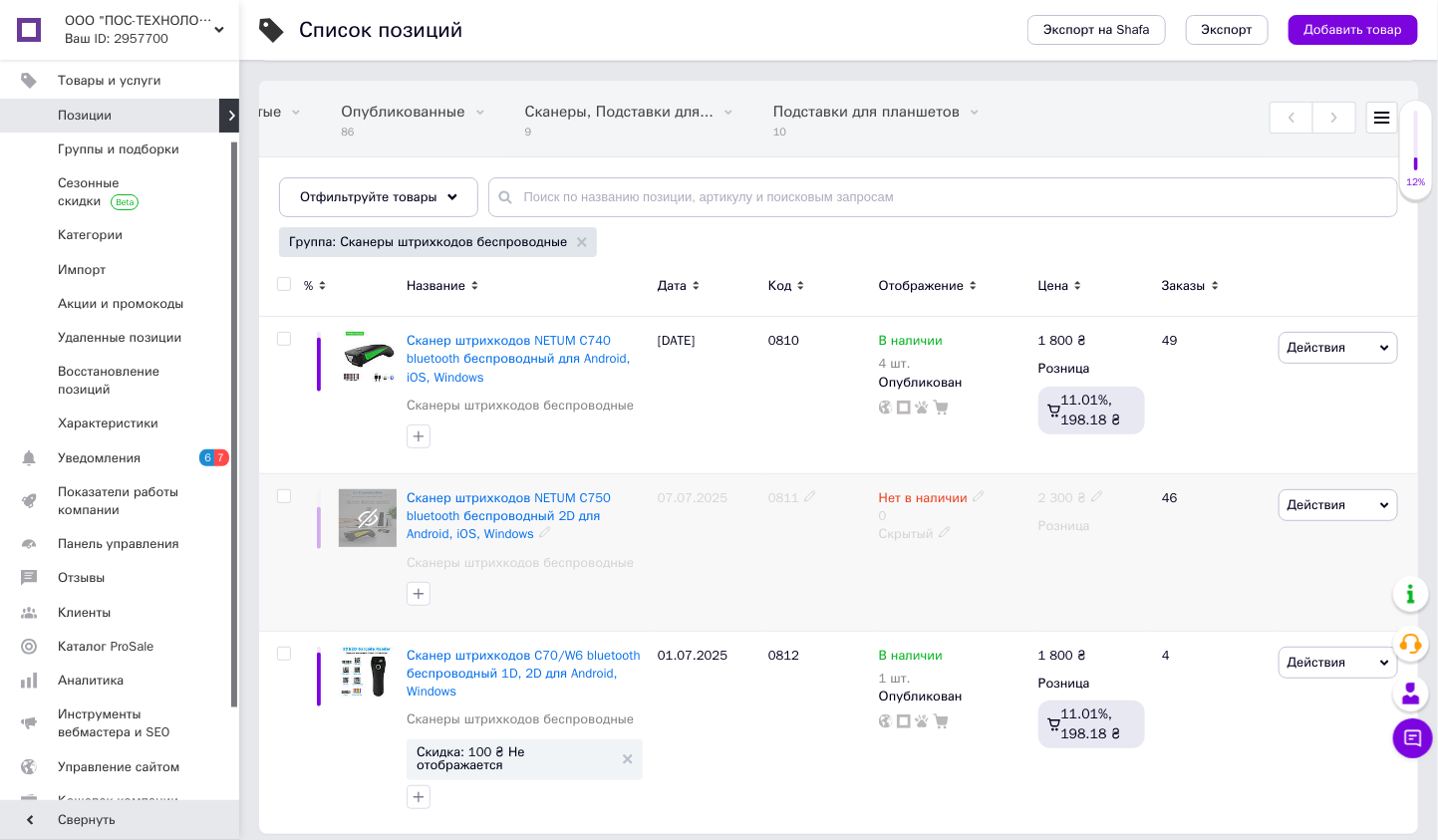 click on "46" at bounding box center [1212, 553] 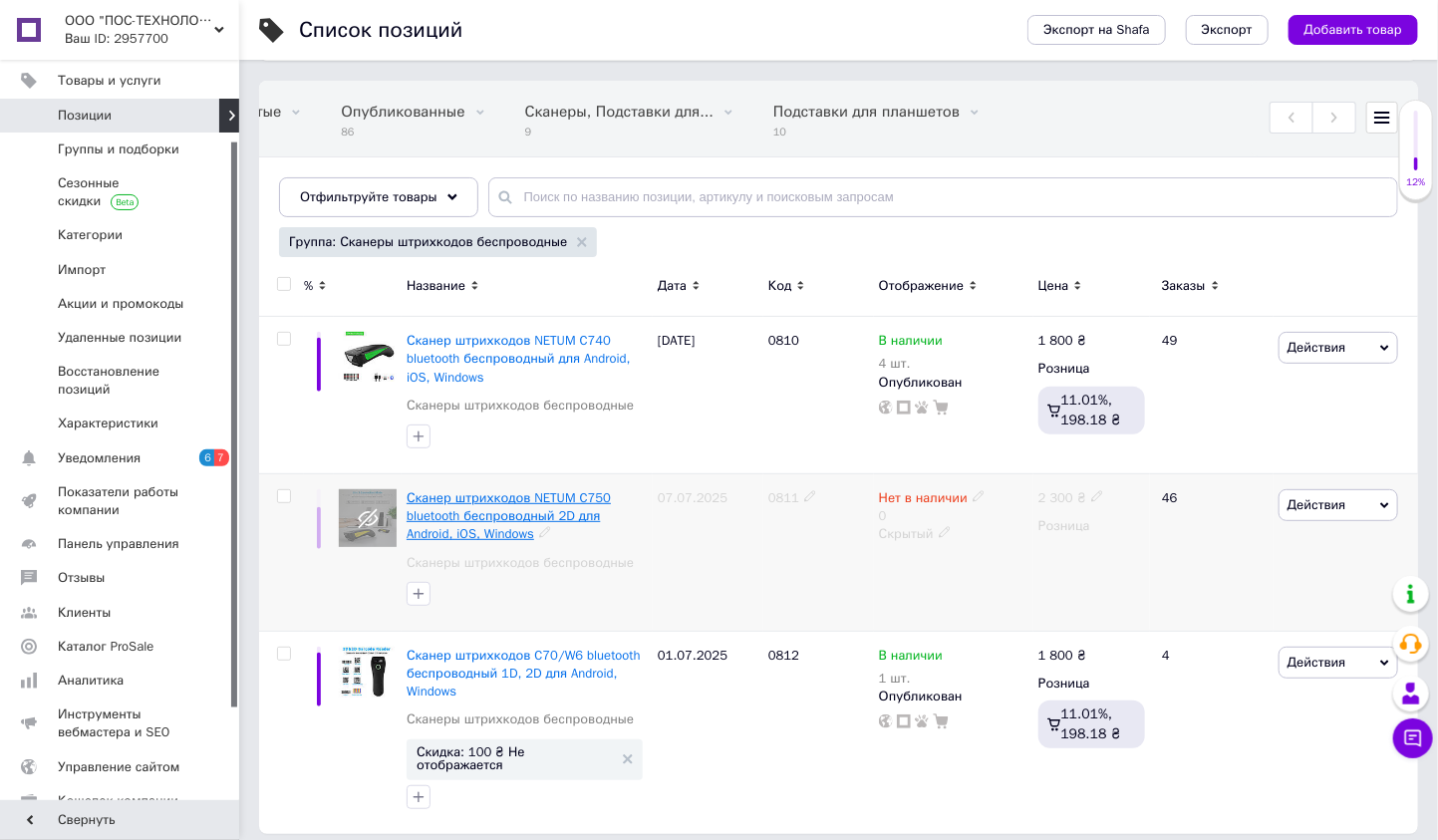 click on "Сканер штрихкодов NETUM C750 bluetooth беспроводный 2D для Android, iOS, Windows" at bounding box center (508, 515) 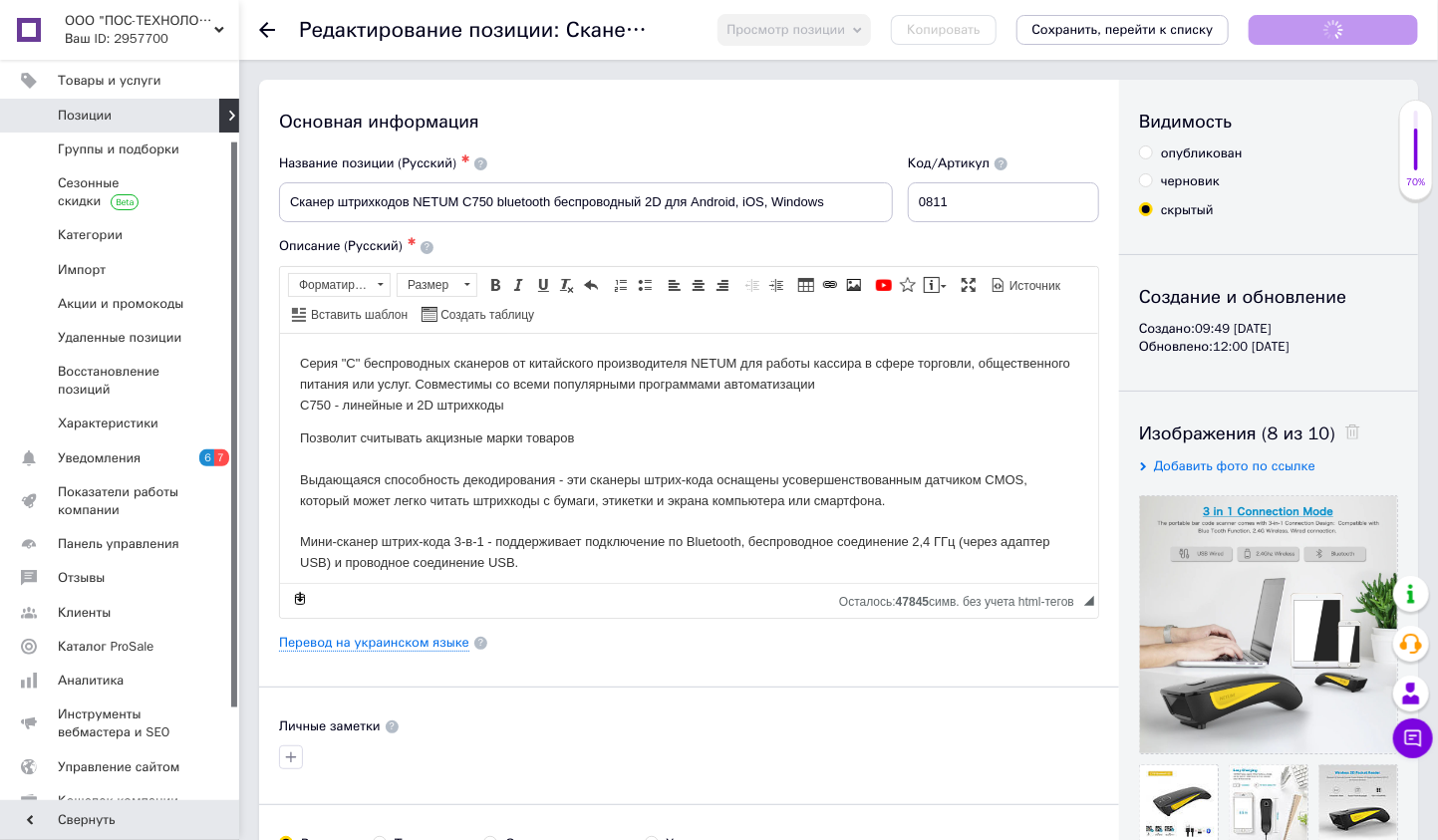 scroll, scrollTop: 0, scrollLeft: 0, axis: both 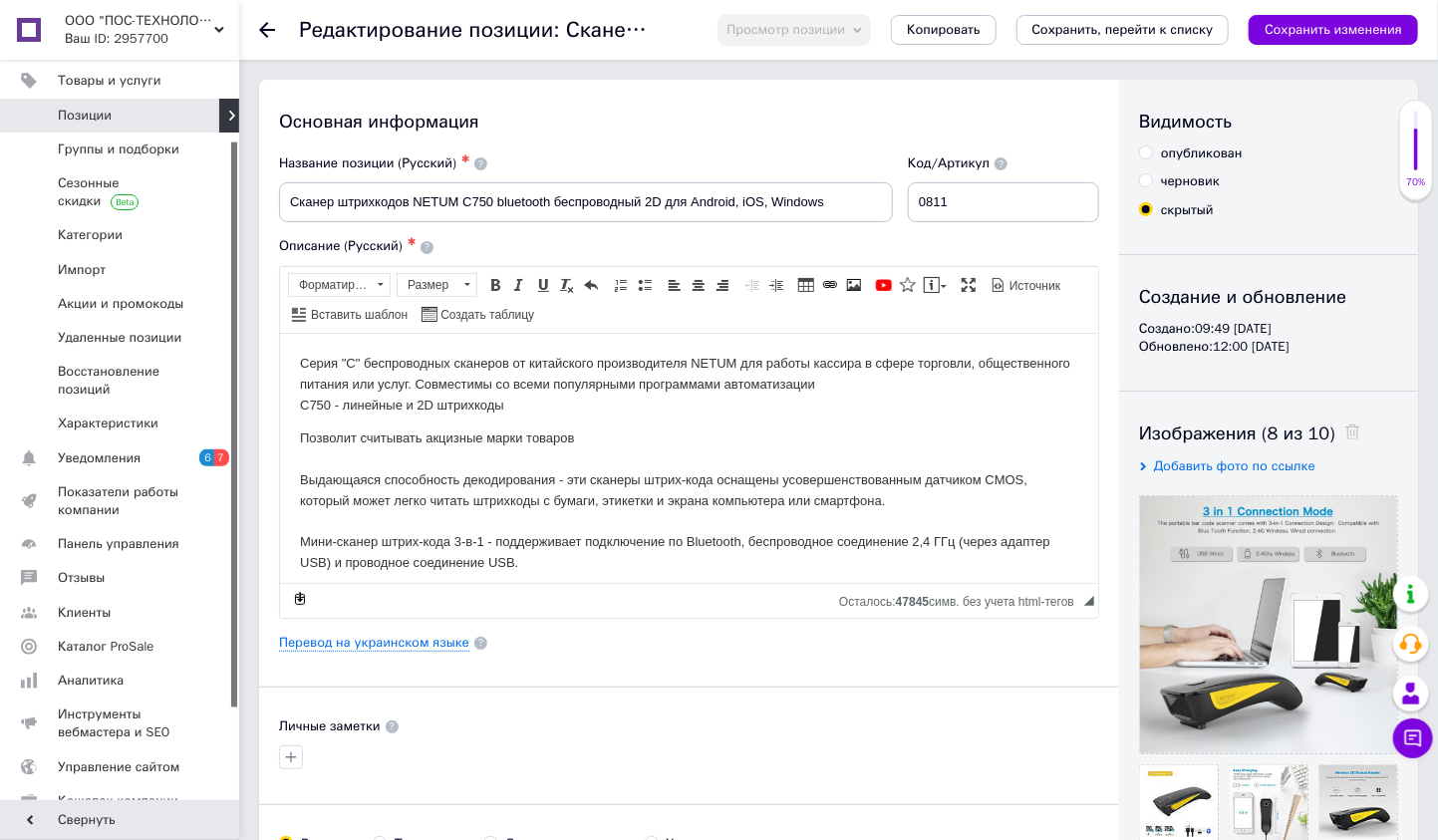 click on "опубликован" at bounding box center (1202, 153) 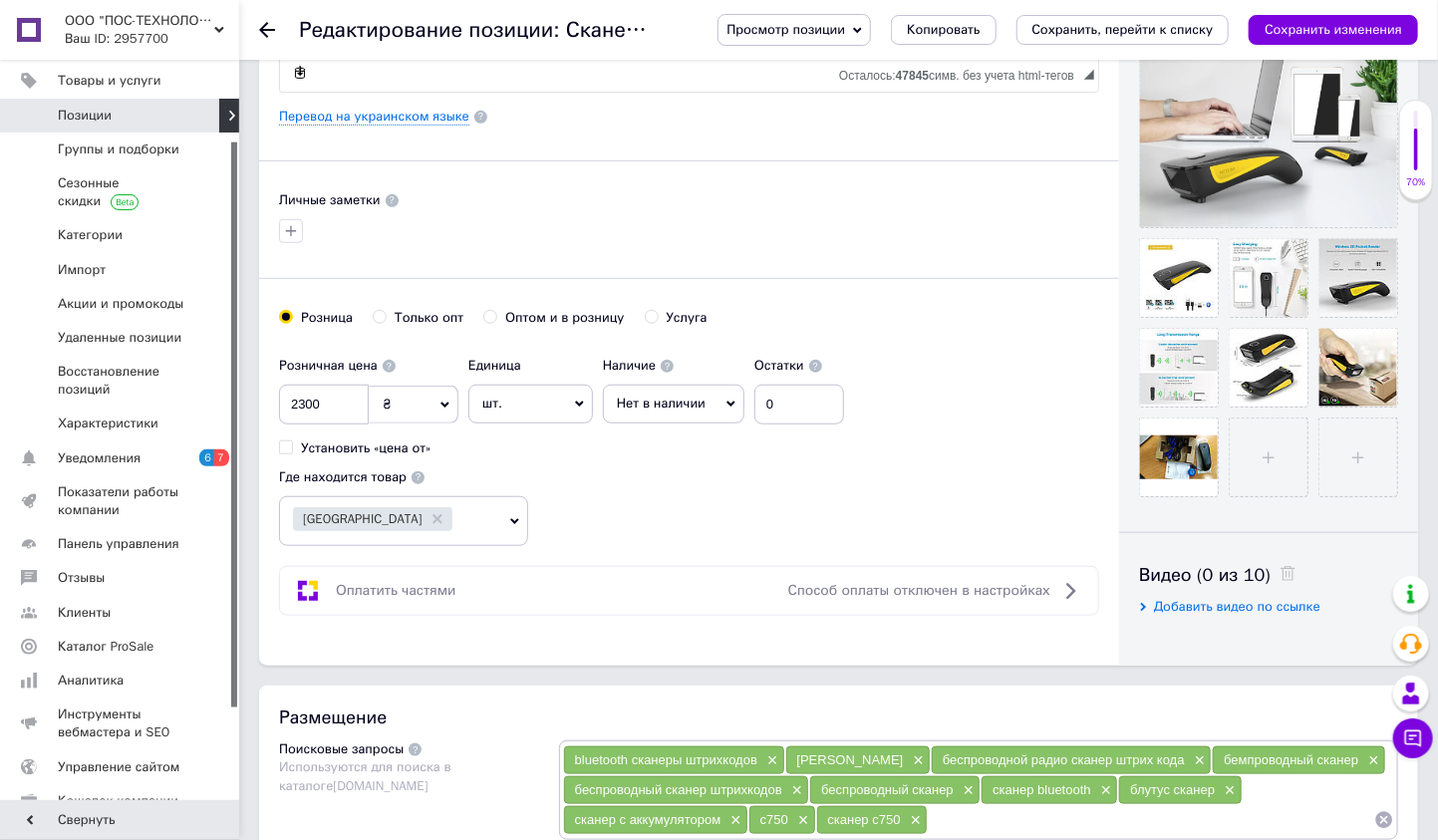 scroll, scrollTop: 553, scrollLeft: 0, axis: vertical 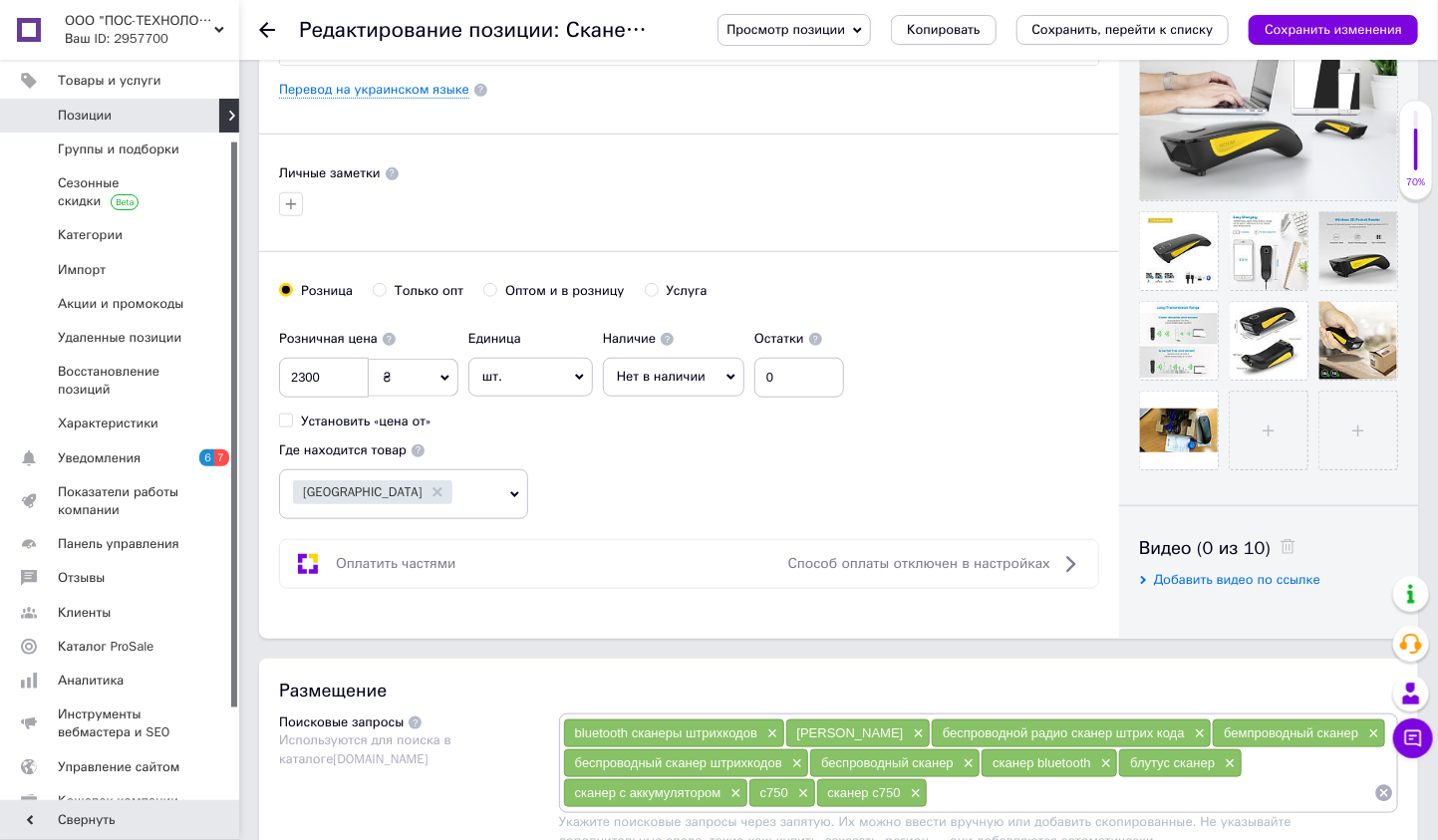 click on "Нет в наличии" at bounding box center [674, 377] 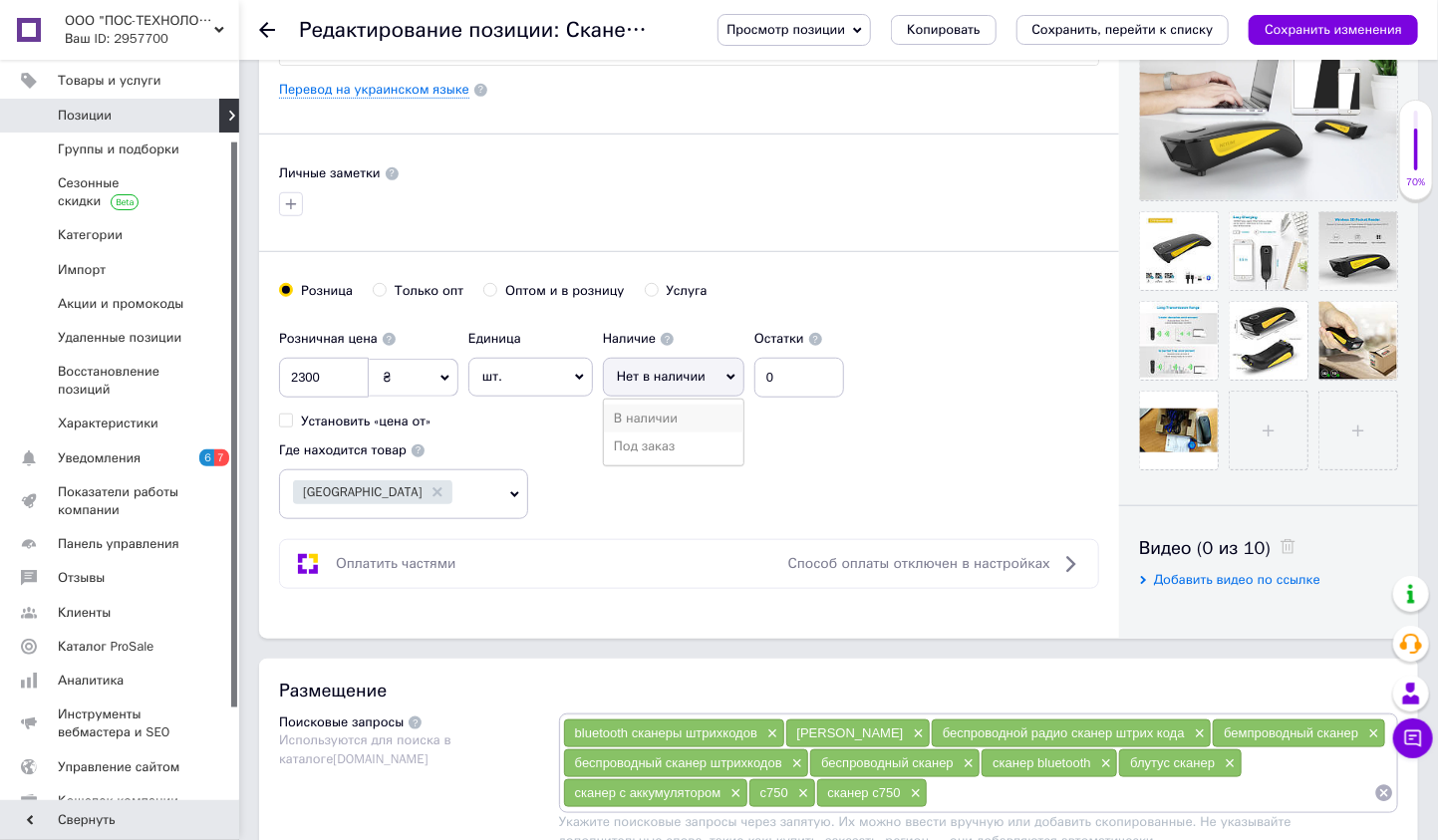 click on "В наличии" at bounding box center [674, 419] 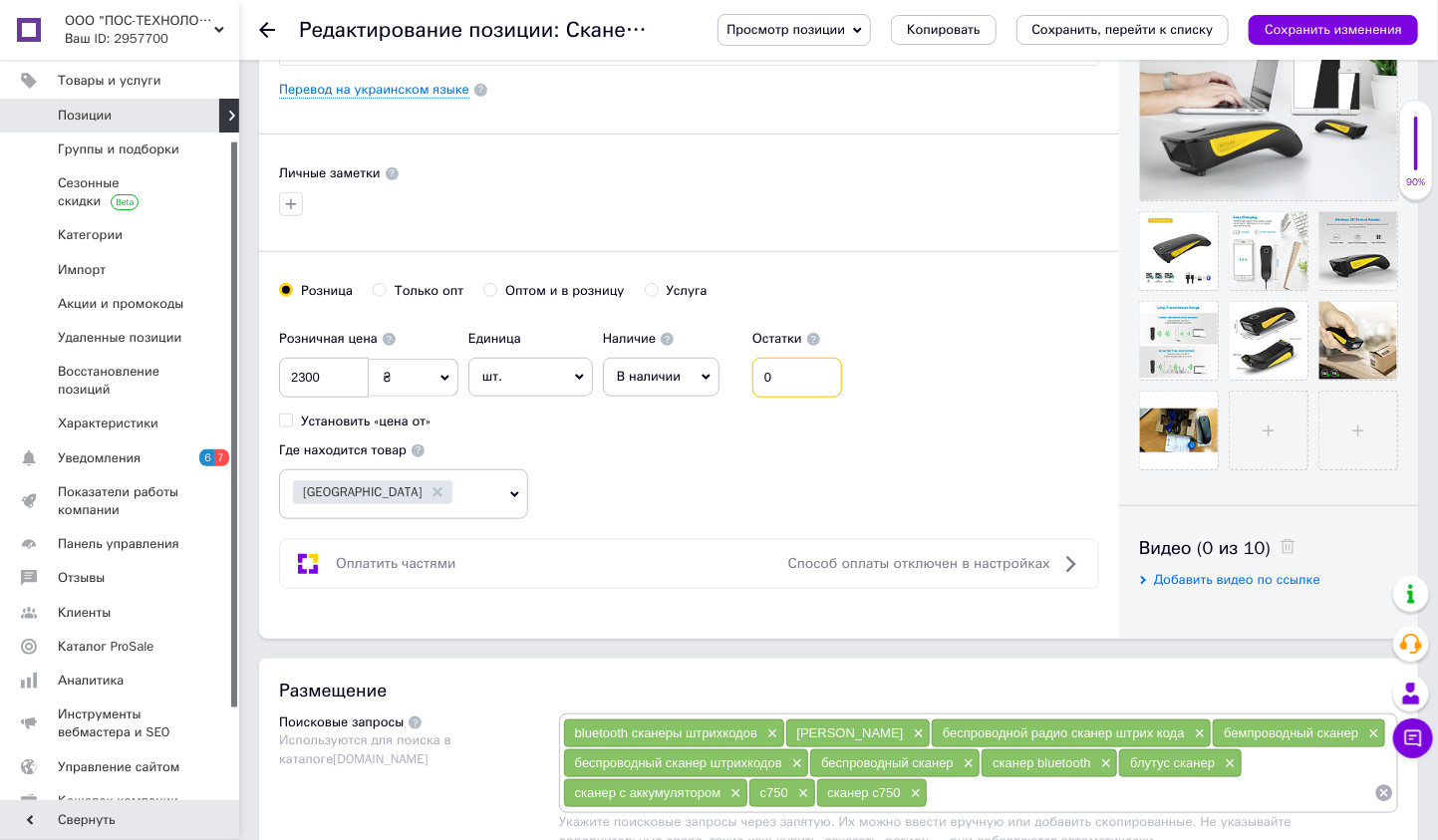 click on "Наличие В наличии Нет в наличии Под заказ Остатки 0" at bounding box center (722, 359) 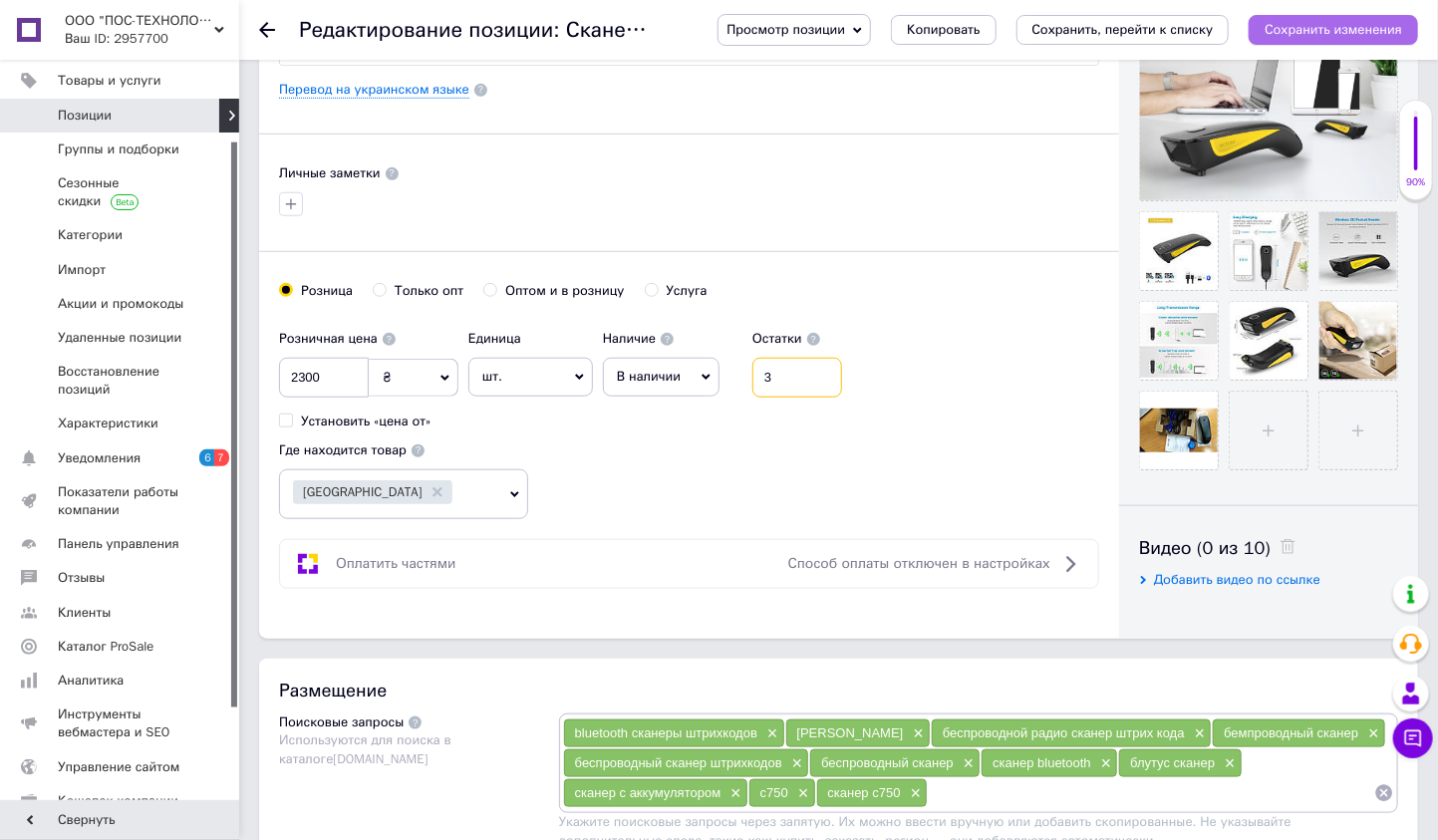 type on "3" 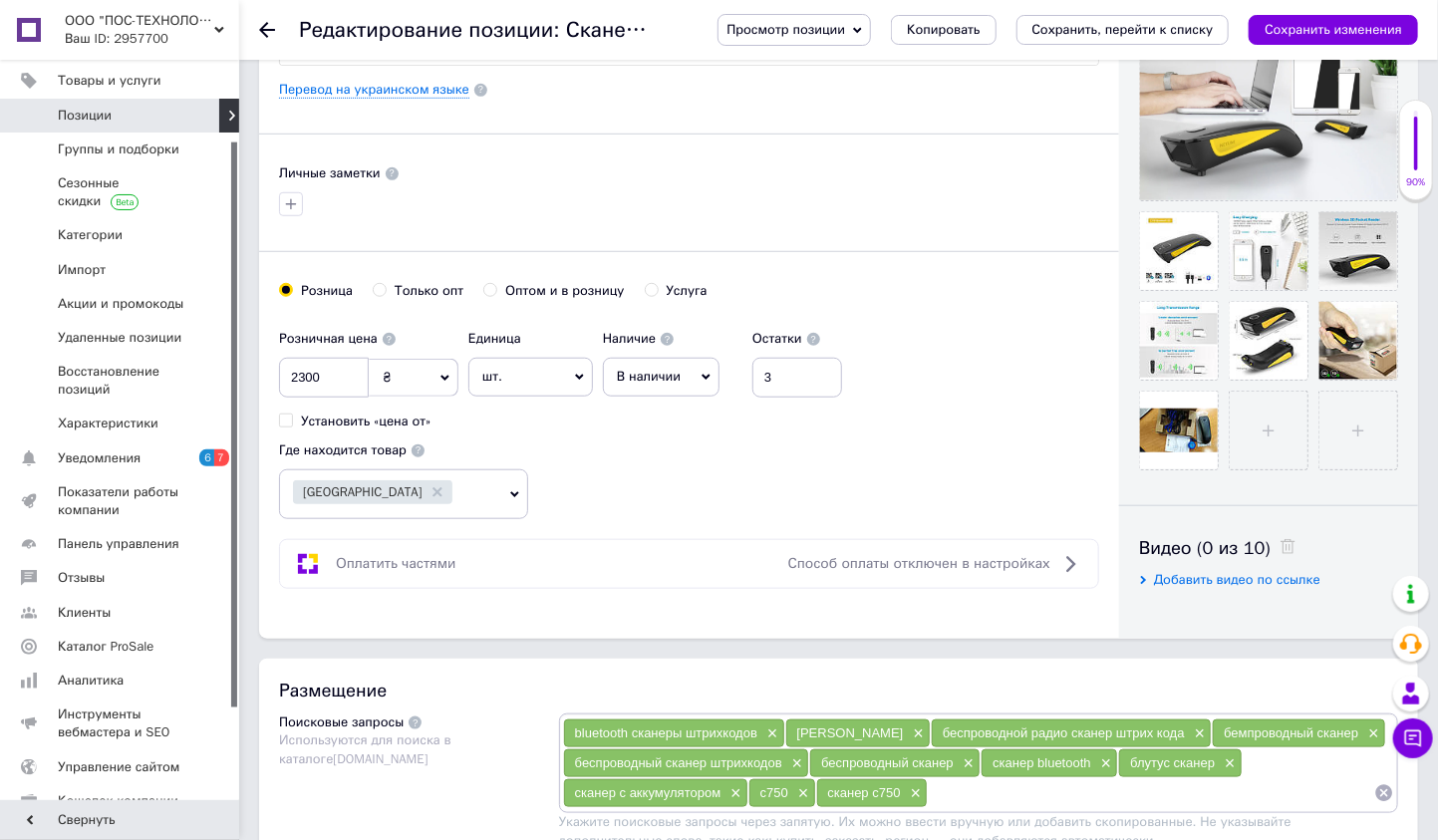 click on "Сохранить изменения" at bounding box center (1333, 29) 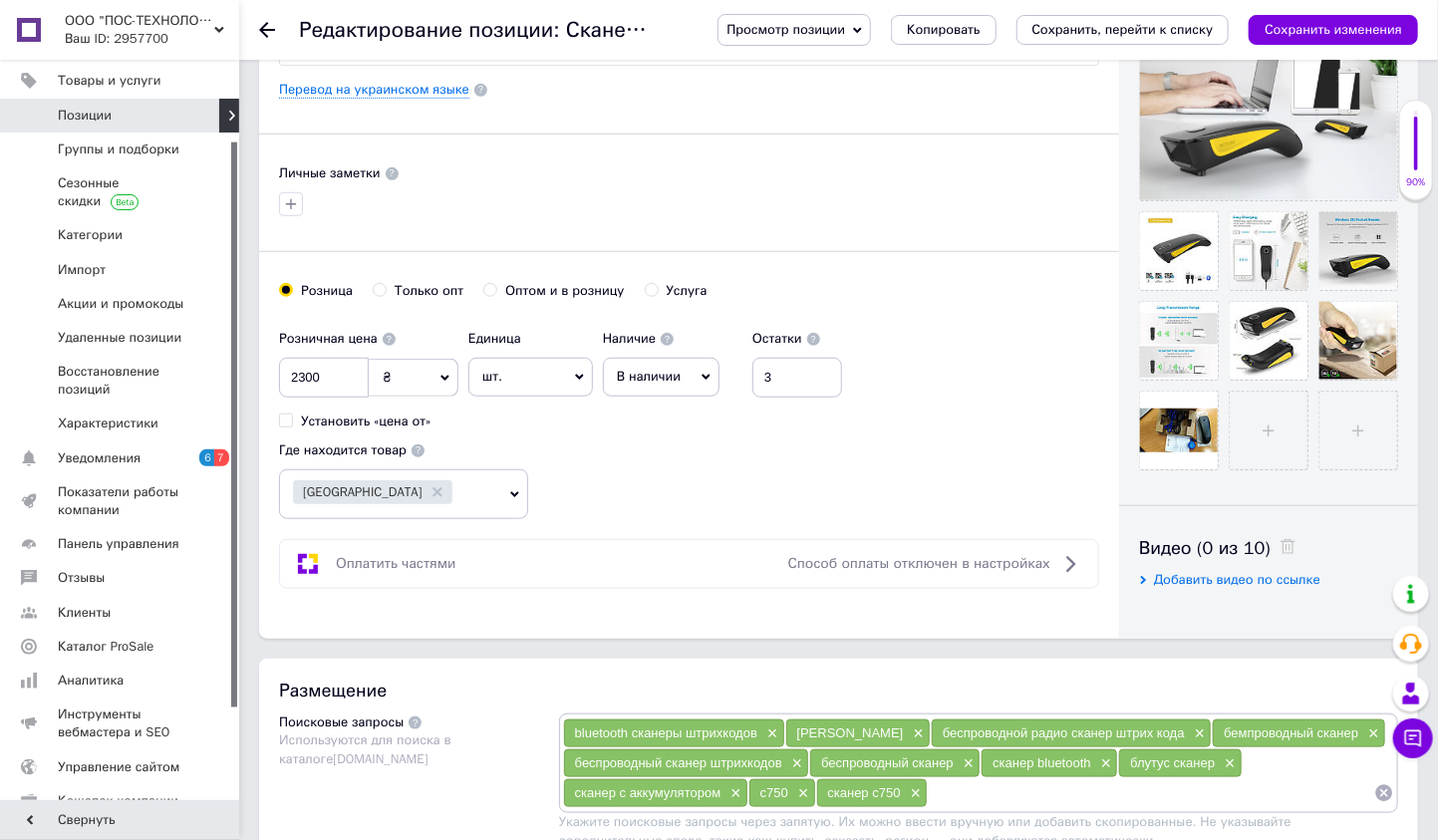 click 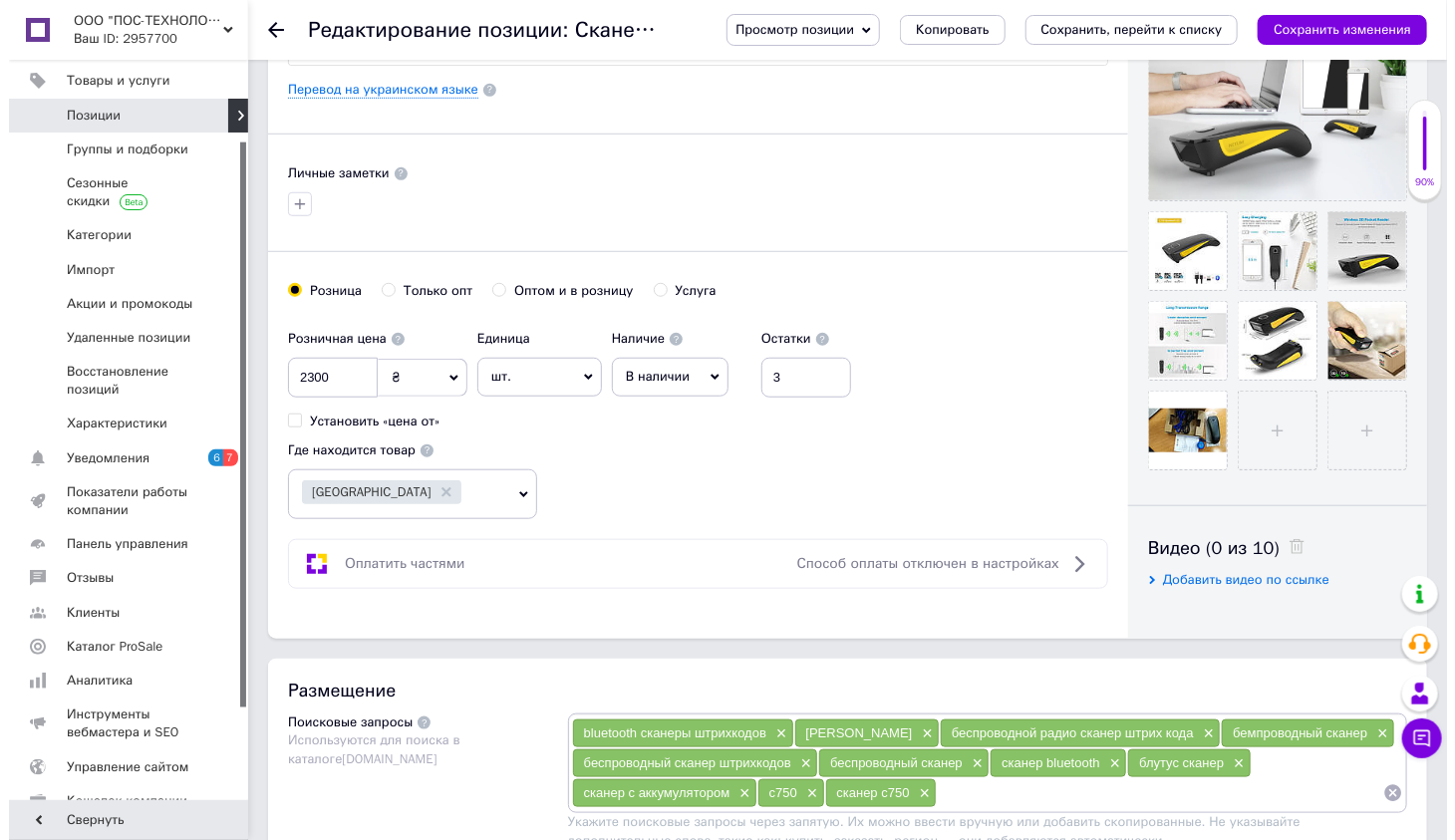 scroll, scrollTop: 0, scrollLeft: 0, axis: both 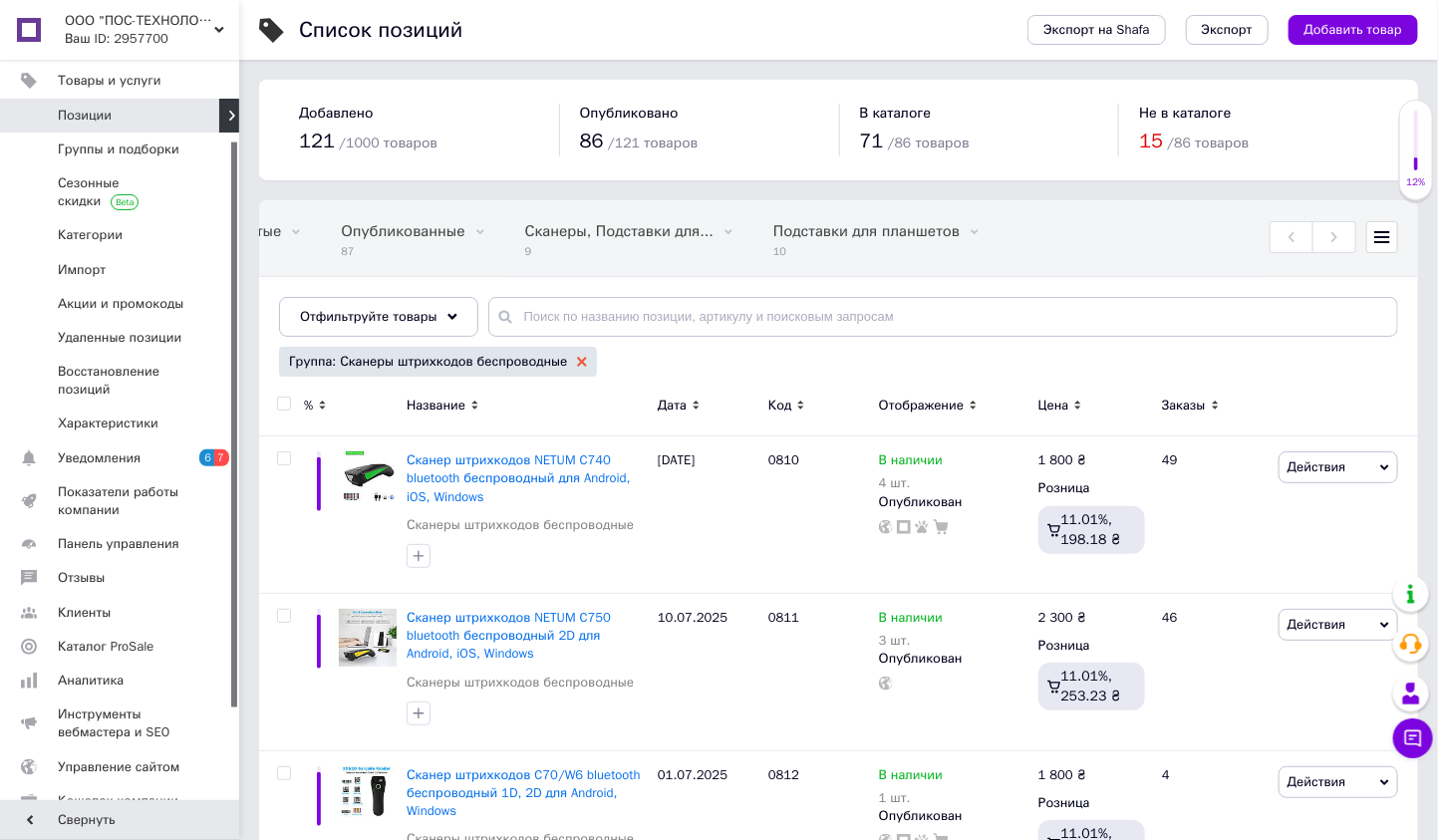 click 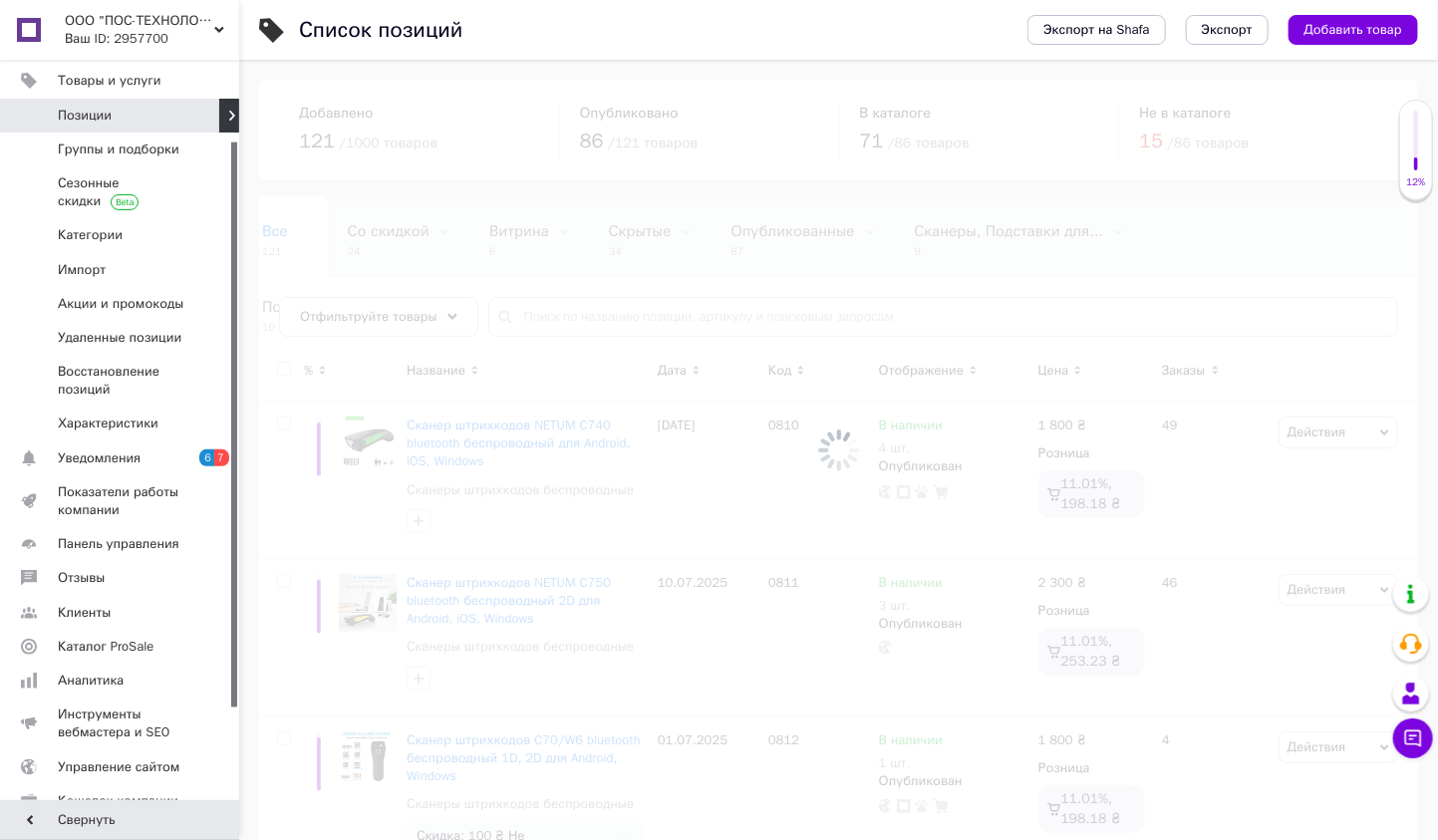 scroll, scrollTop: 0, scrollLeft: 0, axis: both 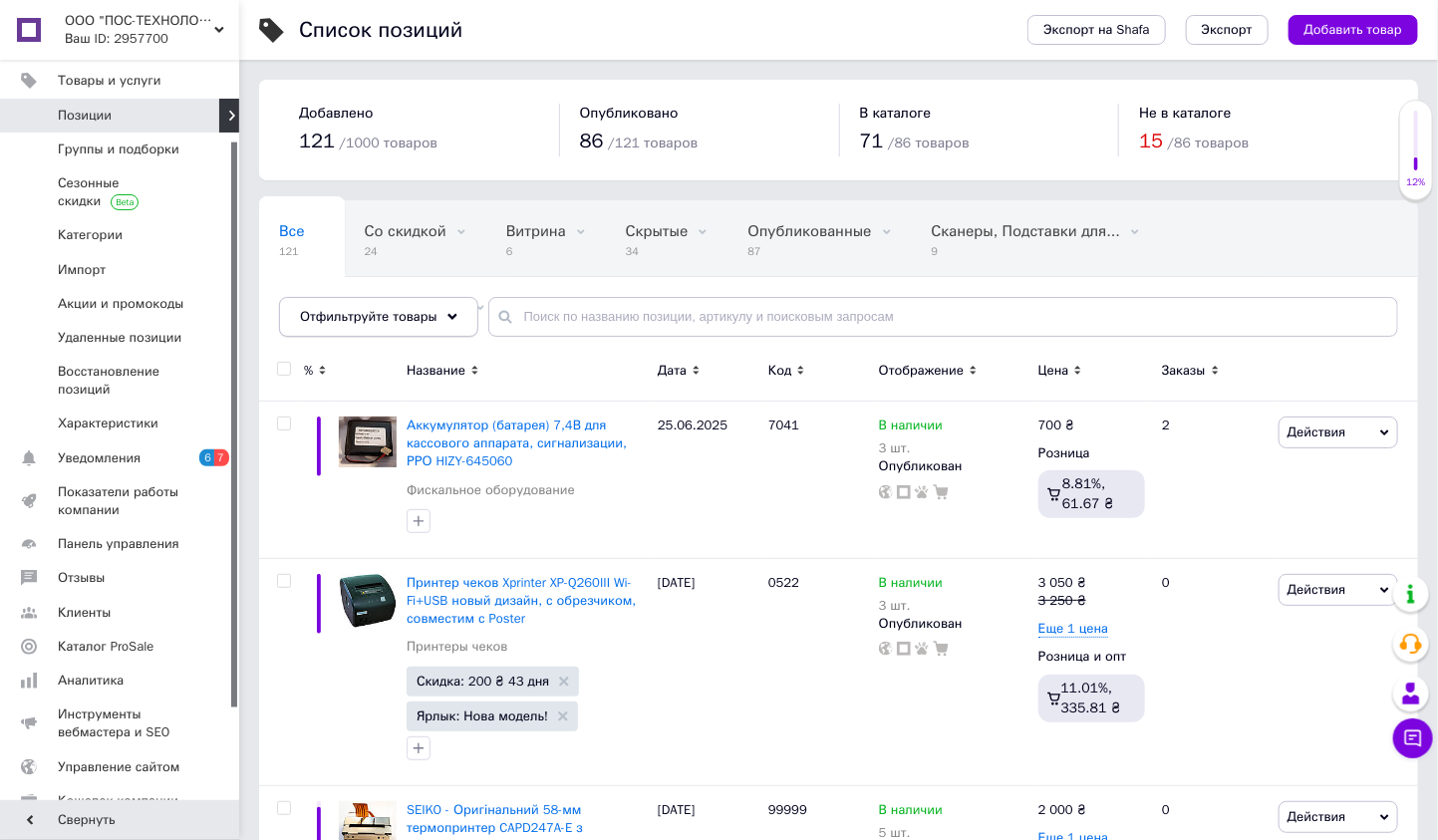 click on "Отфильтруйте товары" at bounding box center [369, 316] 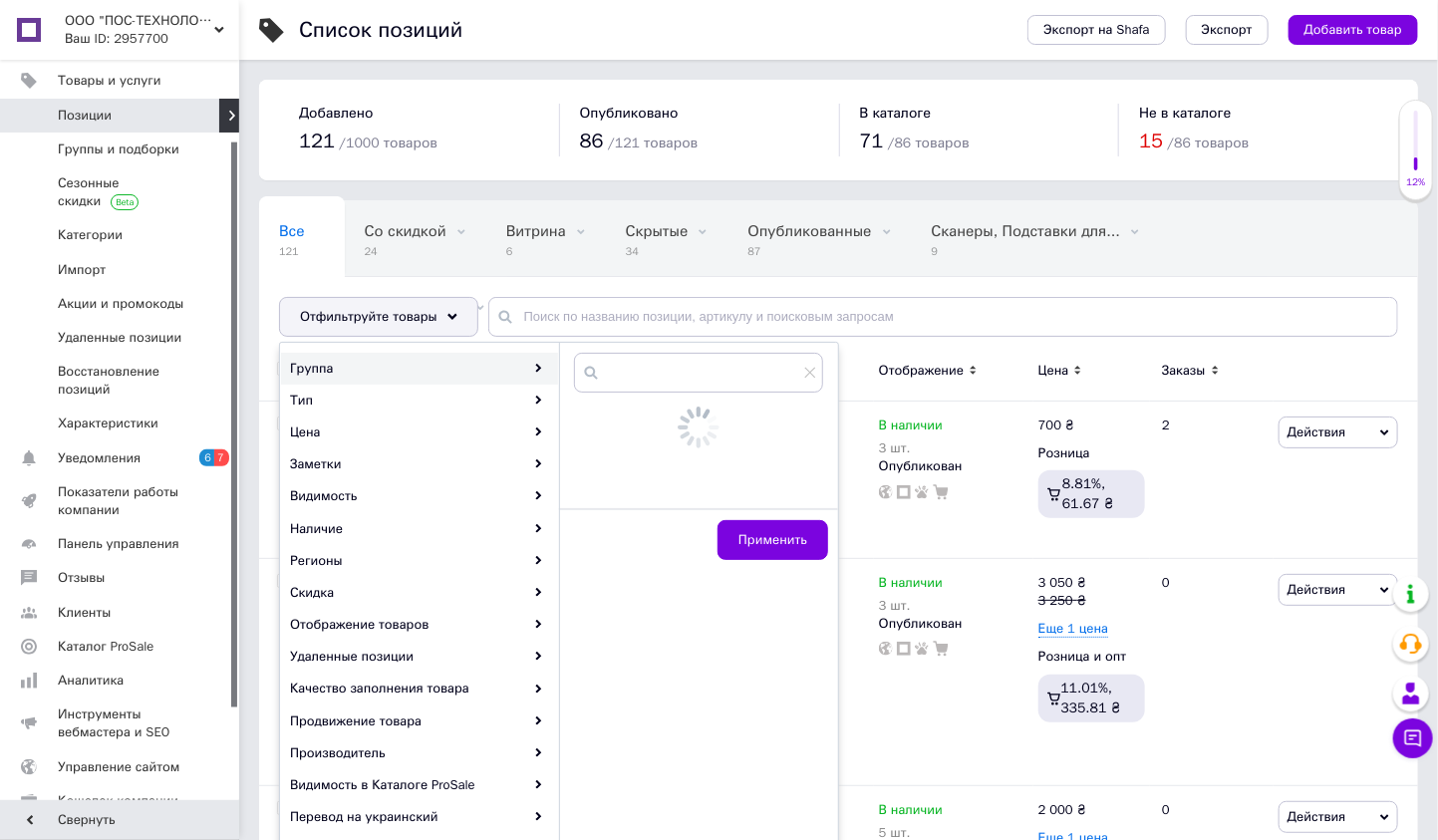 click on "Группа" at bounding box center (420, 369) 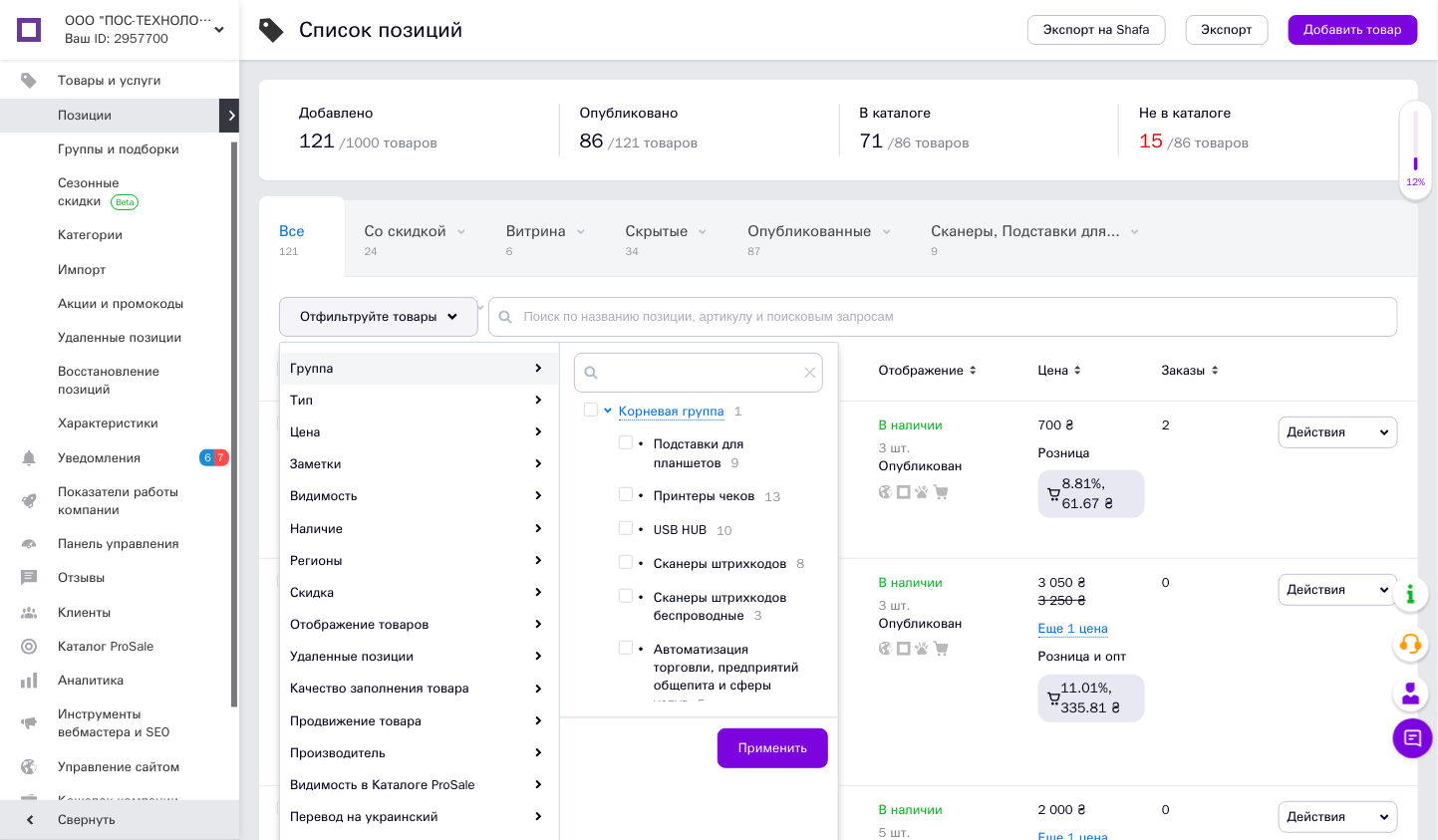 click at bounding box center [625, 528] 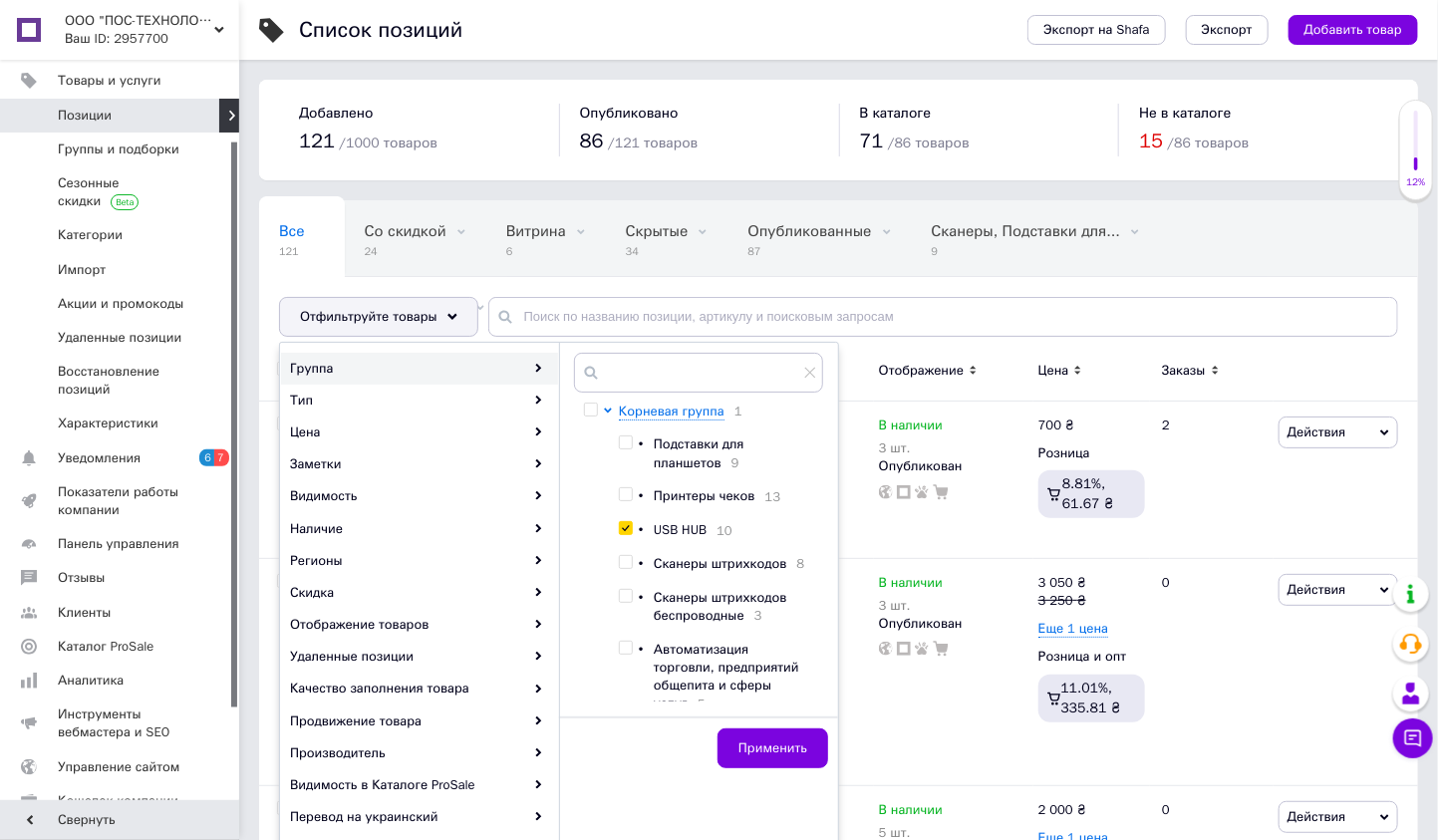checkbox on "true" 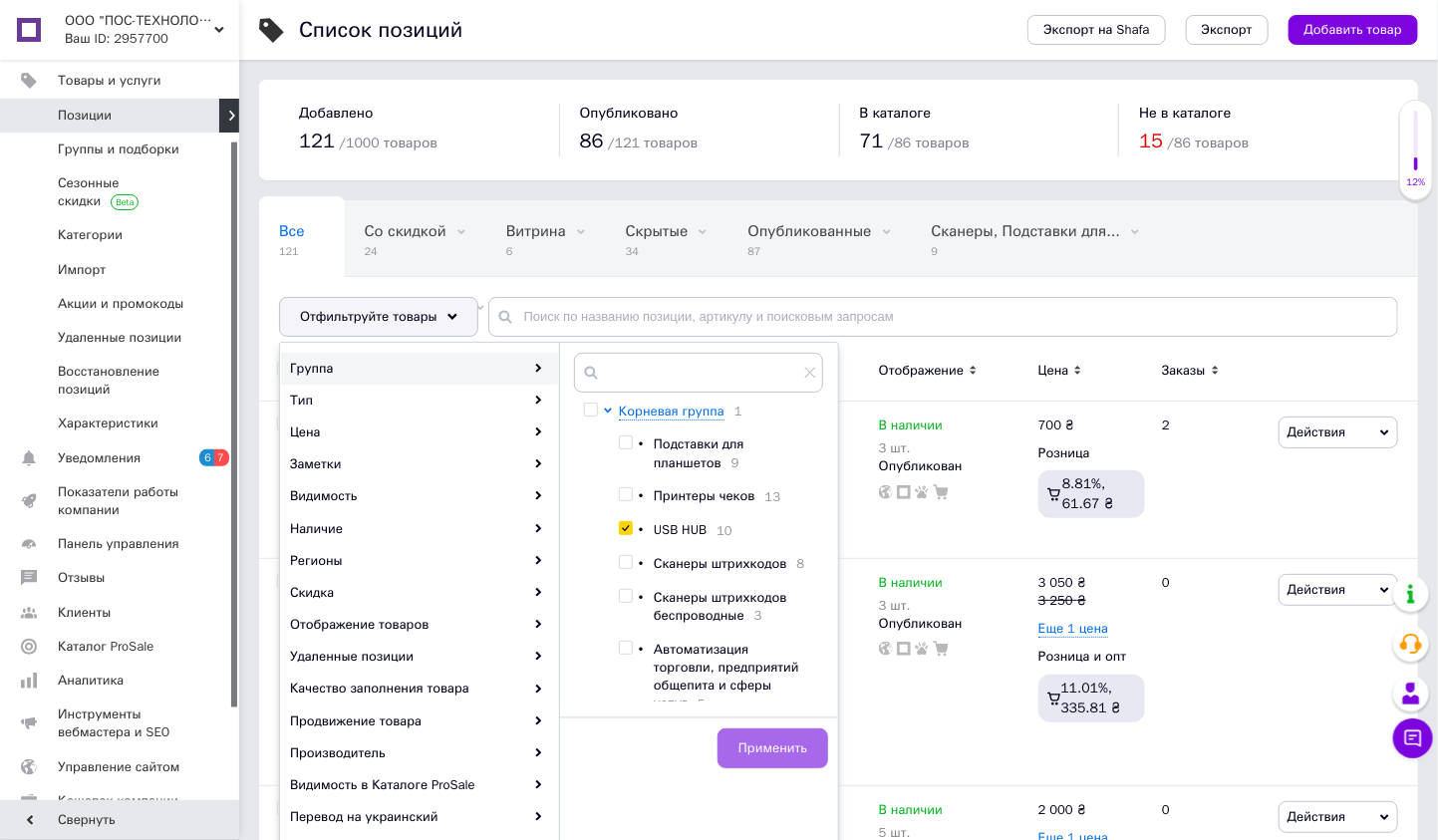 click on "Применить" at bounding box center [772, 748] 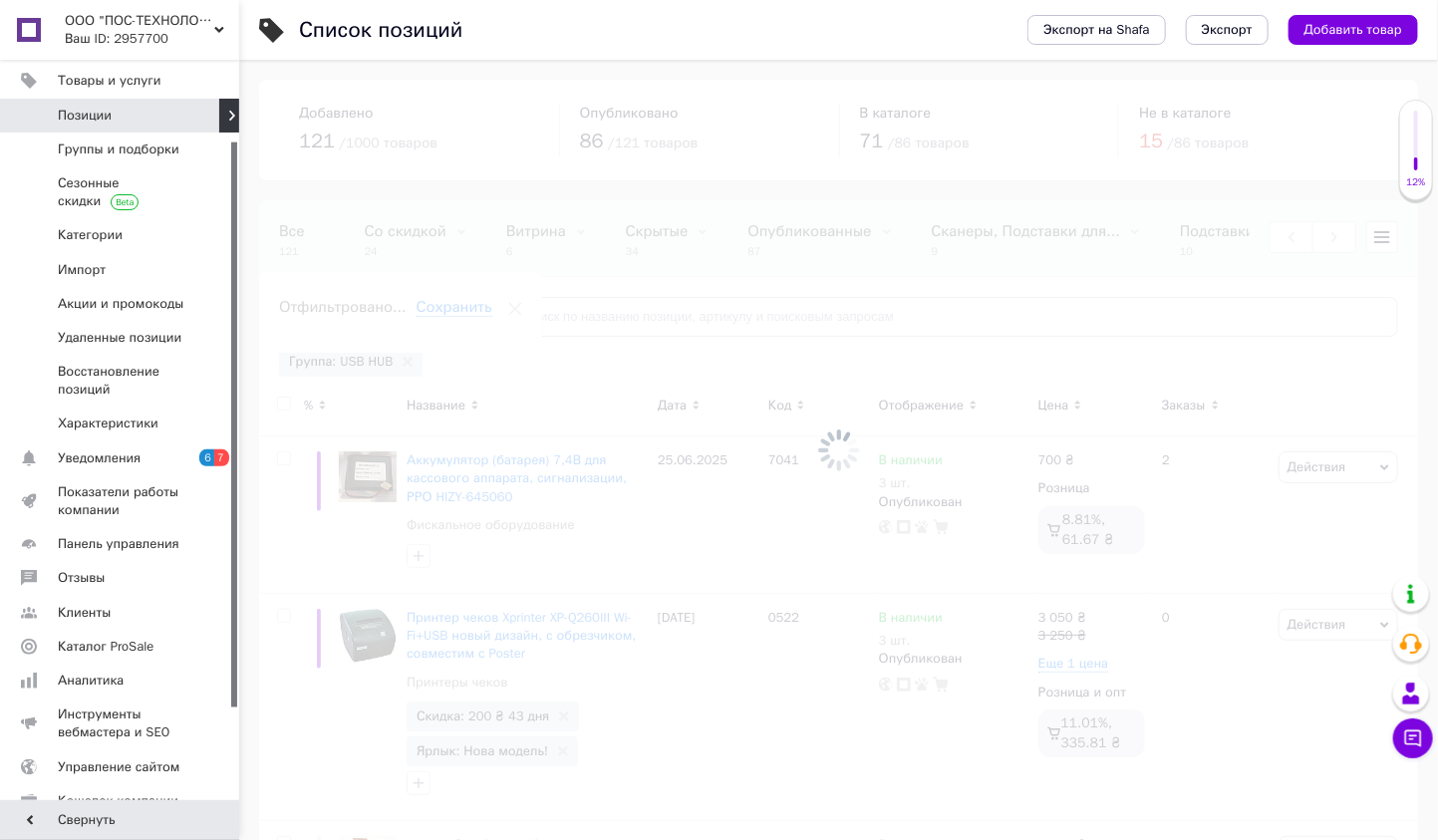 scroll, scrollTop: 0, scrollLeft: 407, axis: horizontal 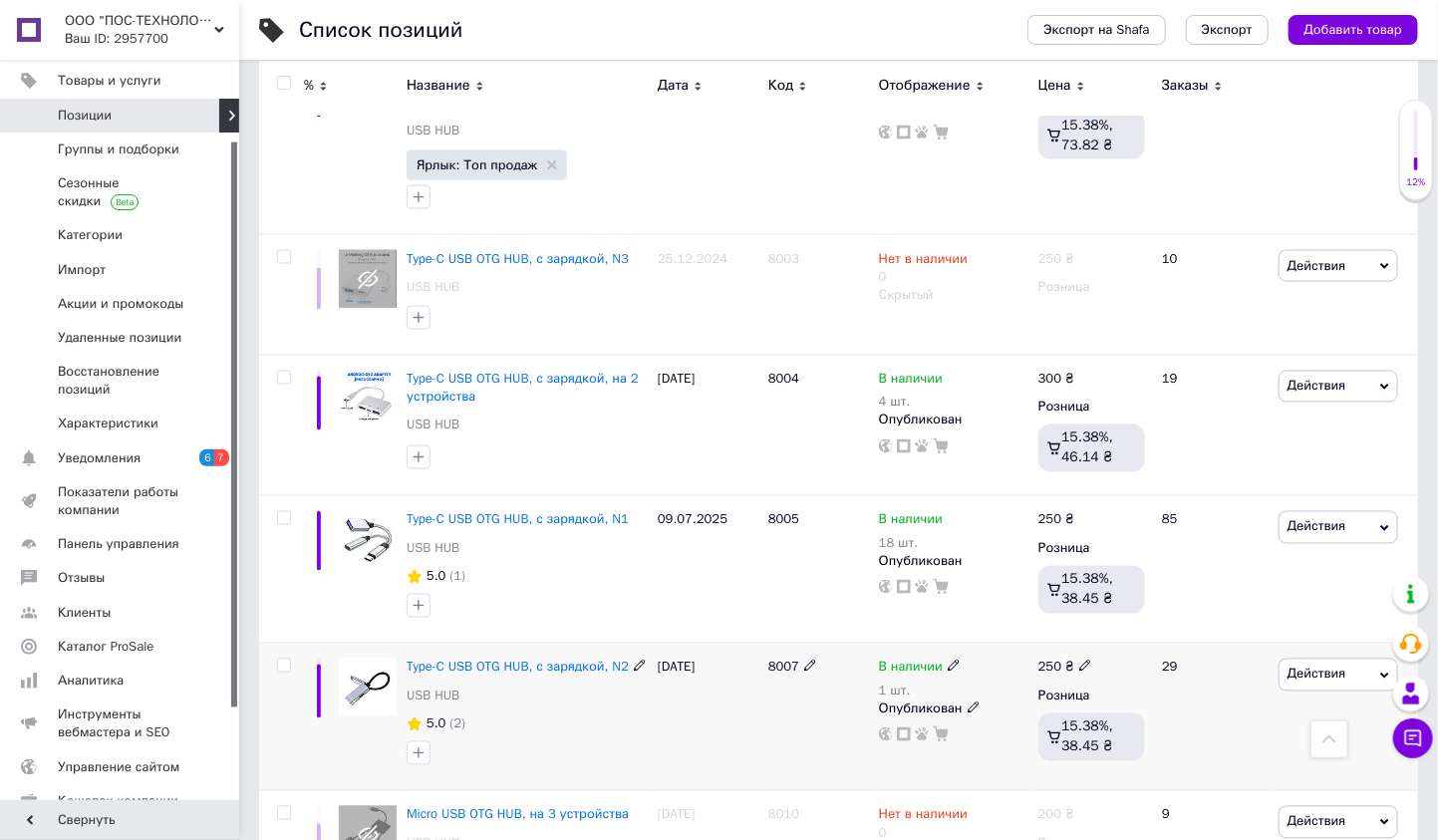 click 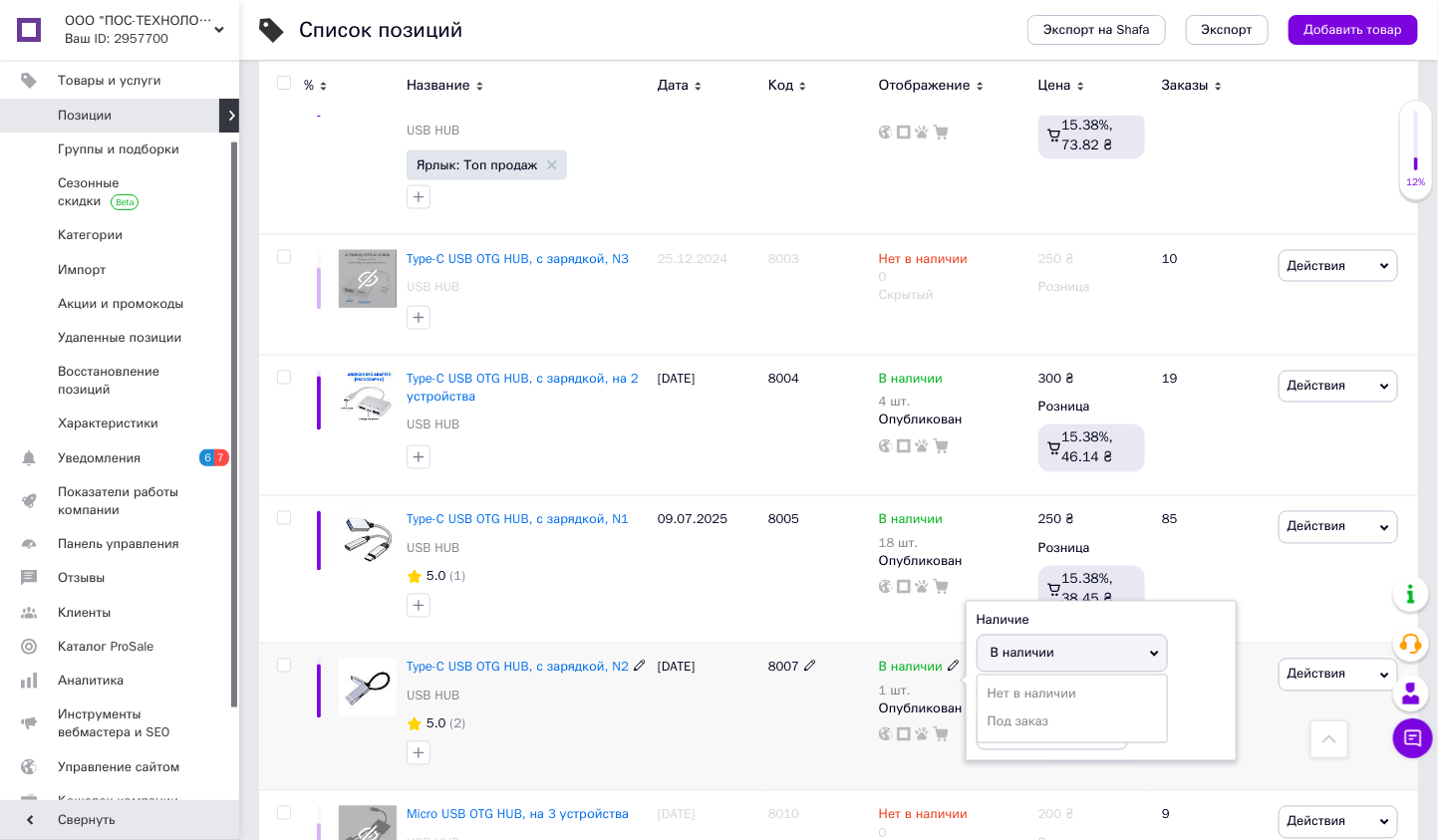 click on "В наличии" at bounding box center [1072, 654] 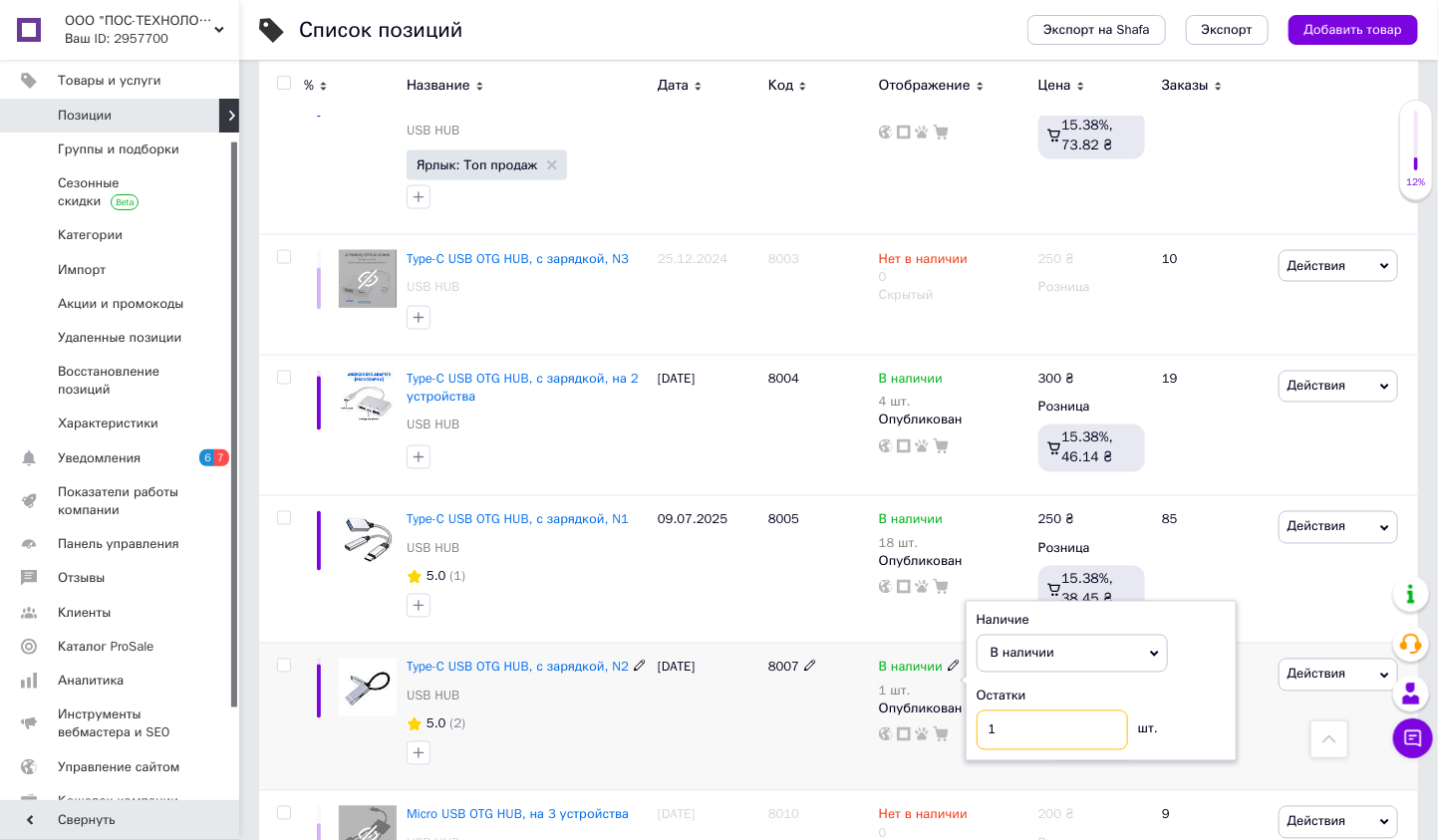 drag, startPoint x: 1010, startPoint y: 691, endPoint x: 912, endPoint y: 693, distance: 98.0204 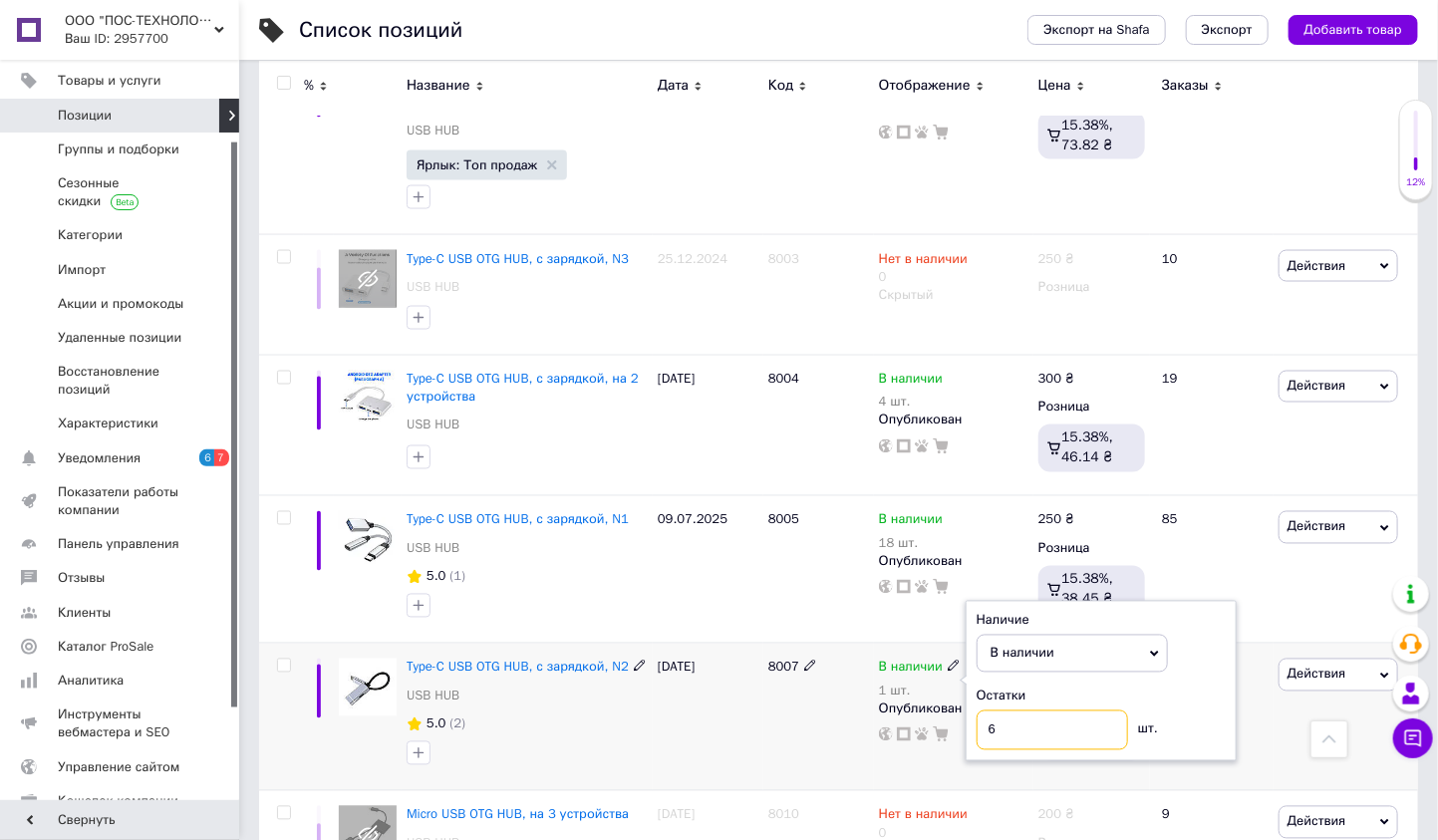 type on "6" 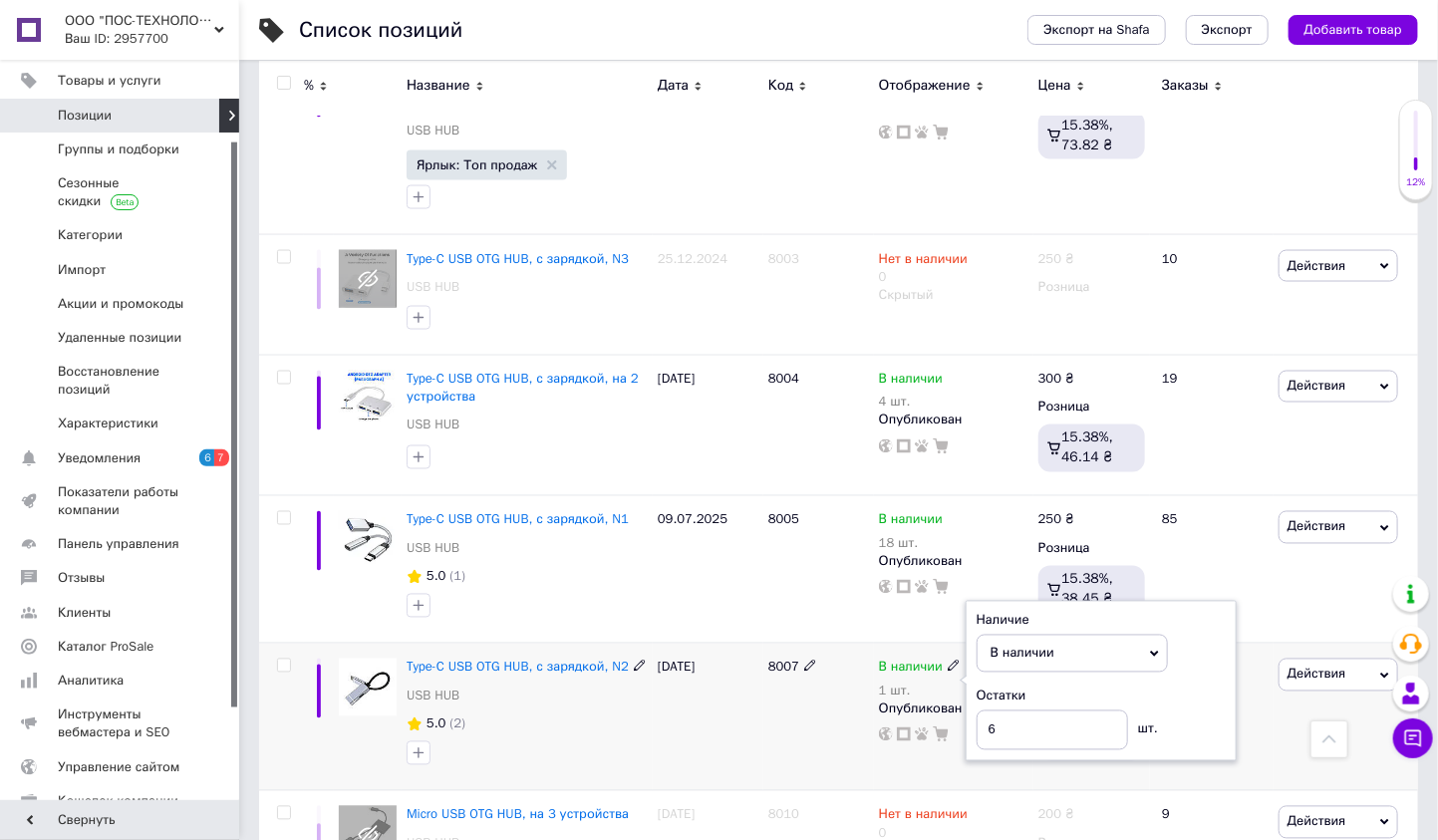 click on "29" at bounding box center (1212, 717) 